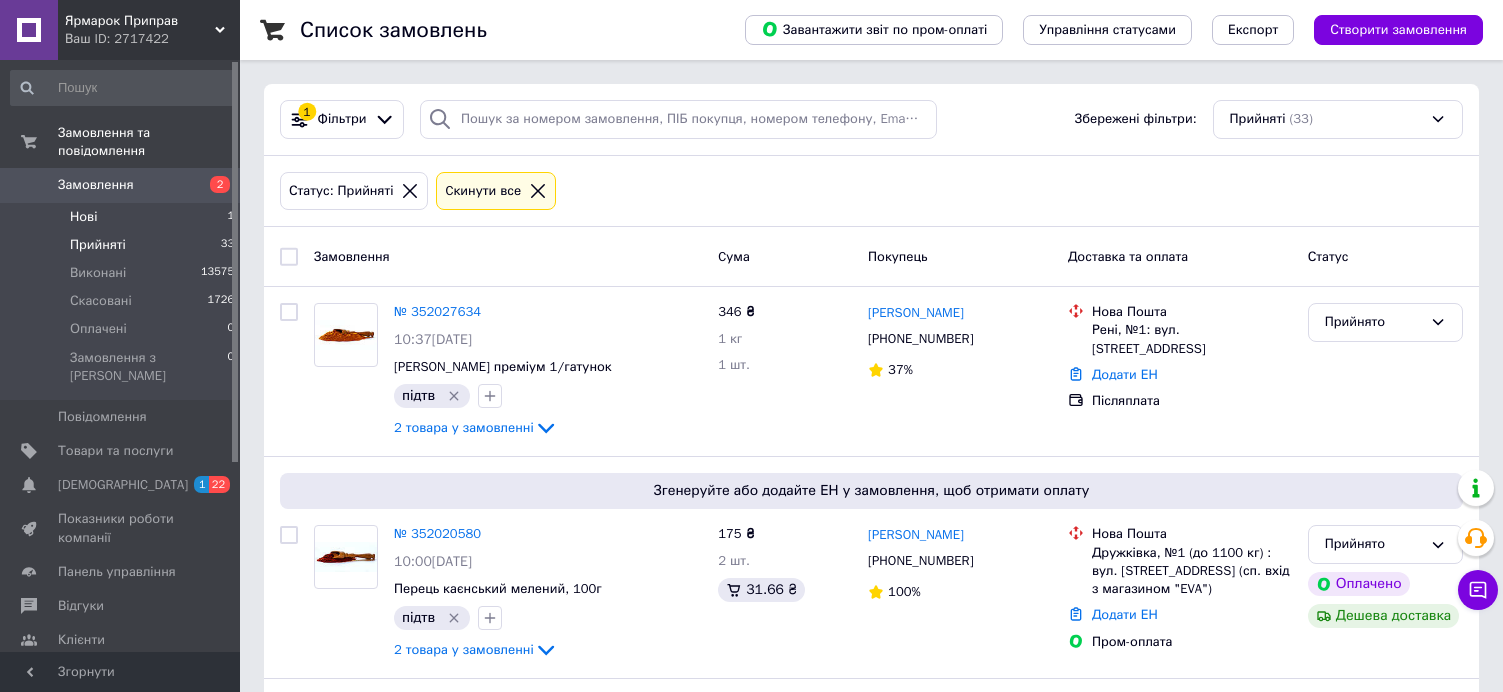 scroll, scrollTop: 0, scrollLeft: 0, axis: both 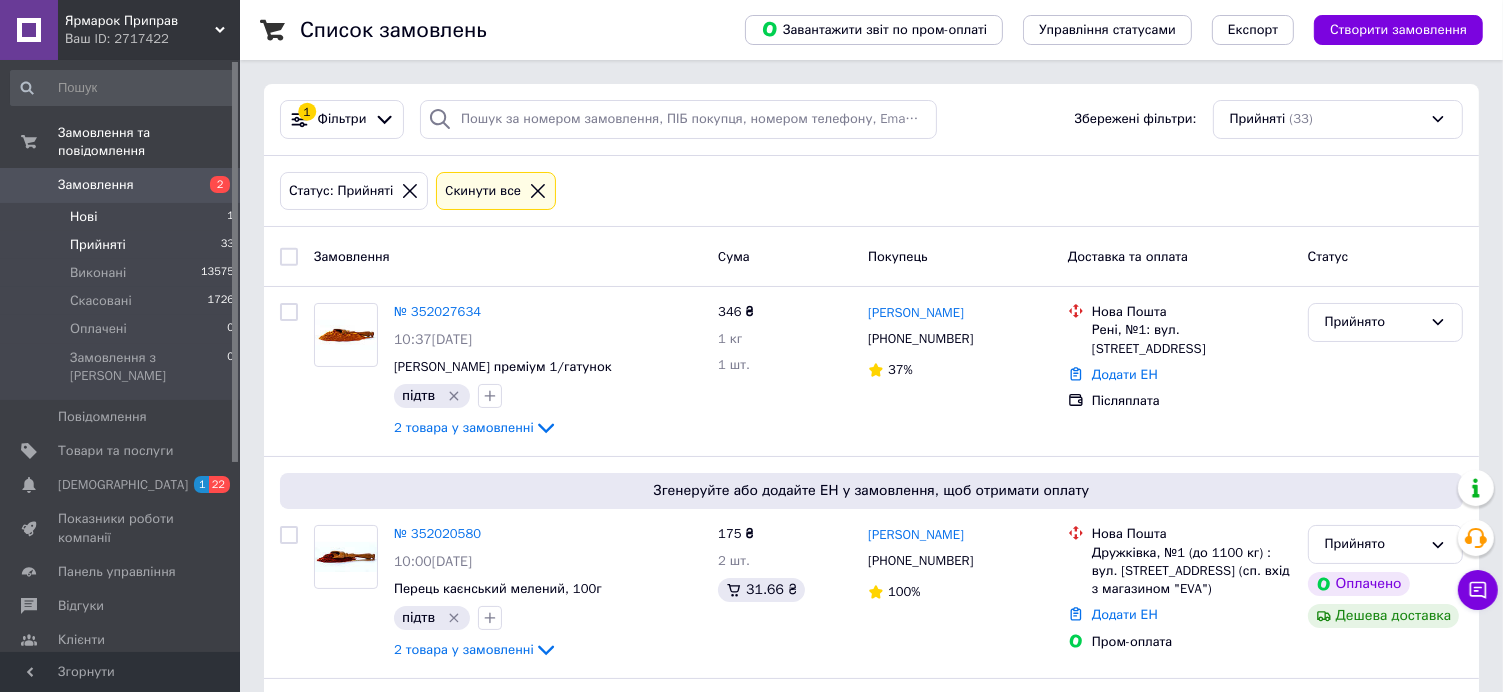 click on "Нові 1" at bounding box center (123, 217) 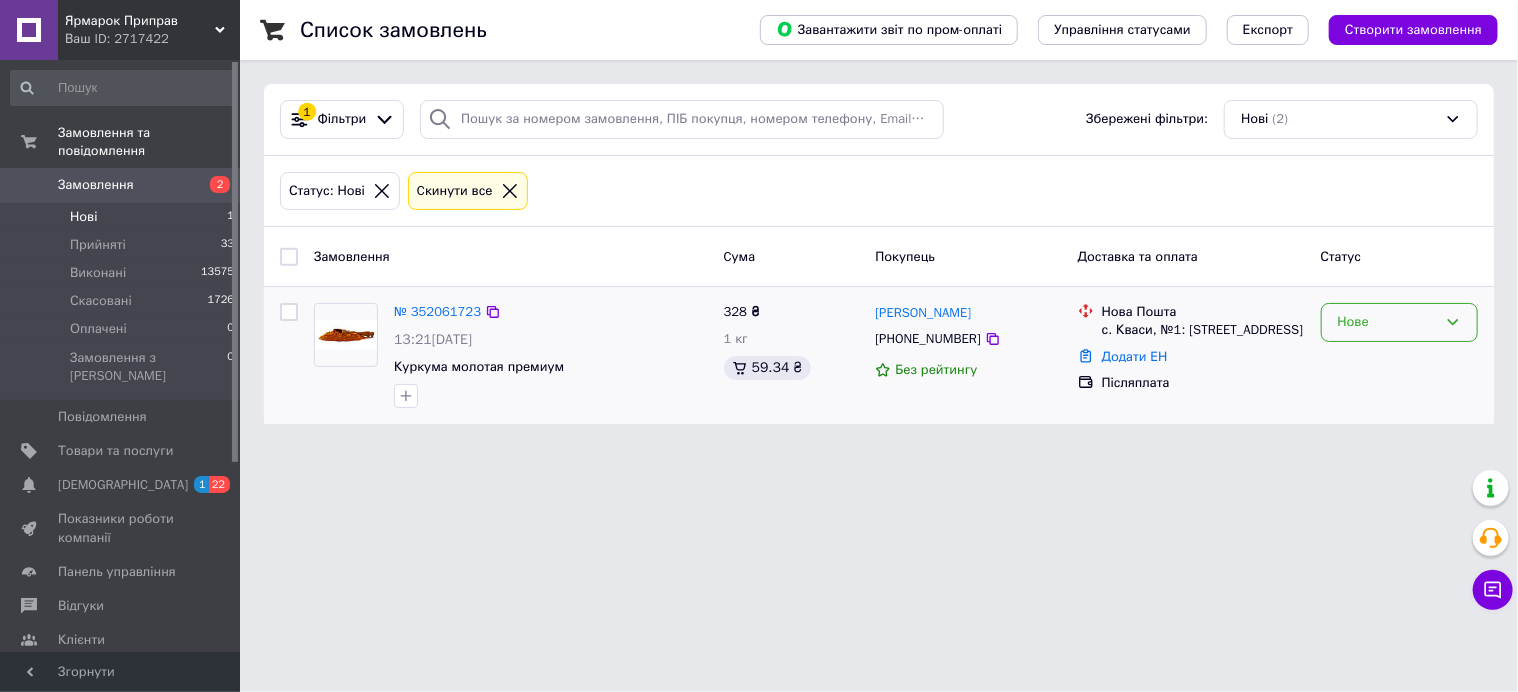 click on "Нове" at bounding box center (1399, 322) 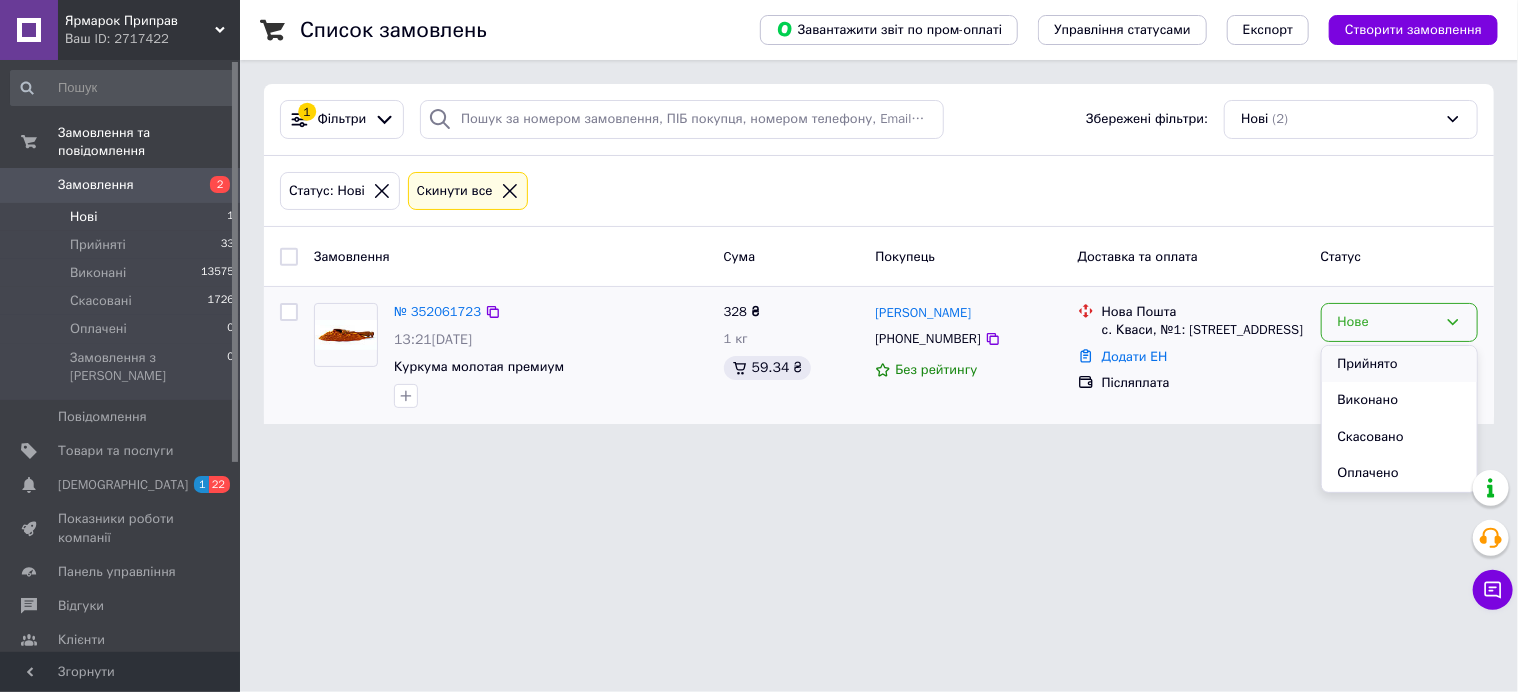 click on "Прийнято" at bounding box center (1399, 364) 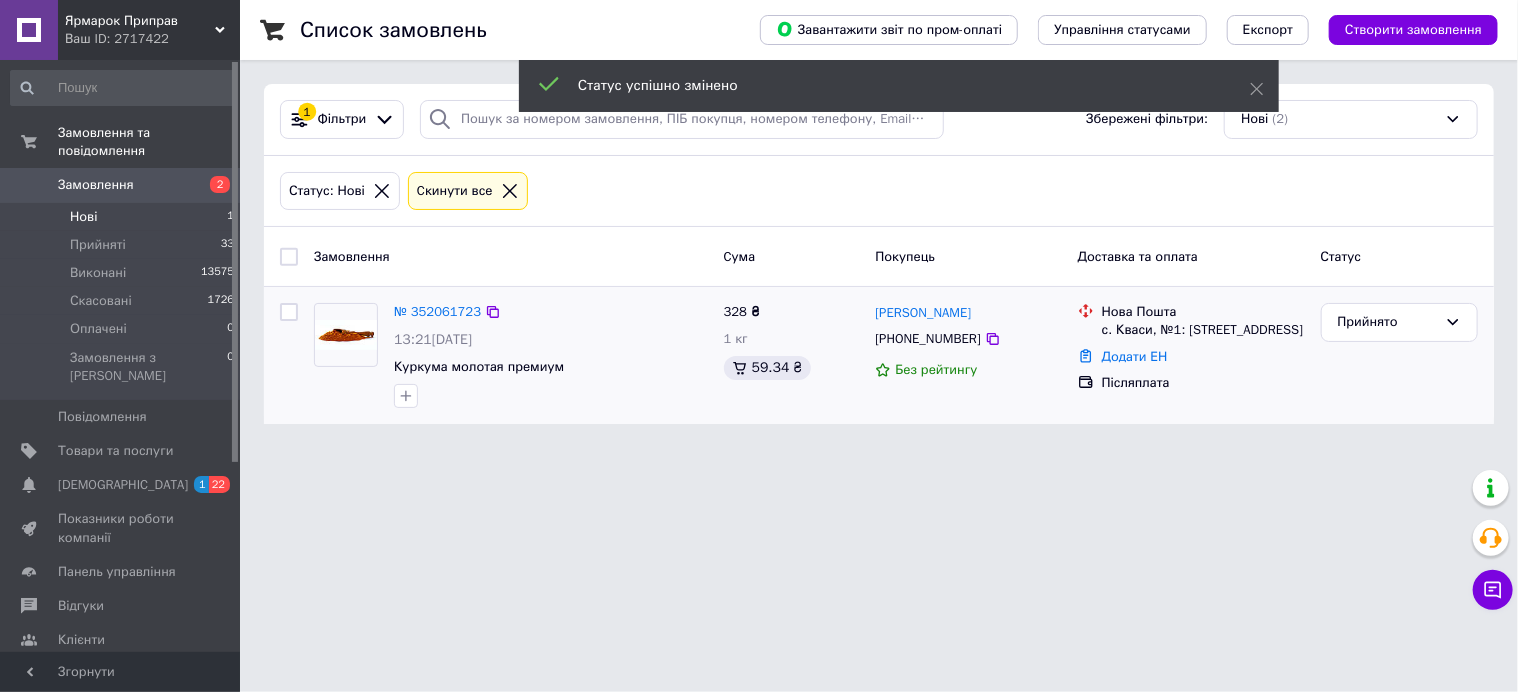 drag, startPoint x: 434, startPoint y: 308, endPoint x: 428, endPoint y: 319, distance: 12.529964 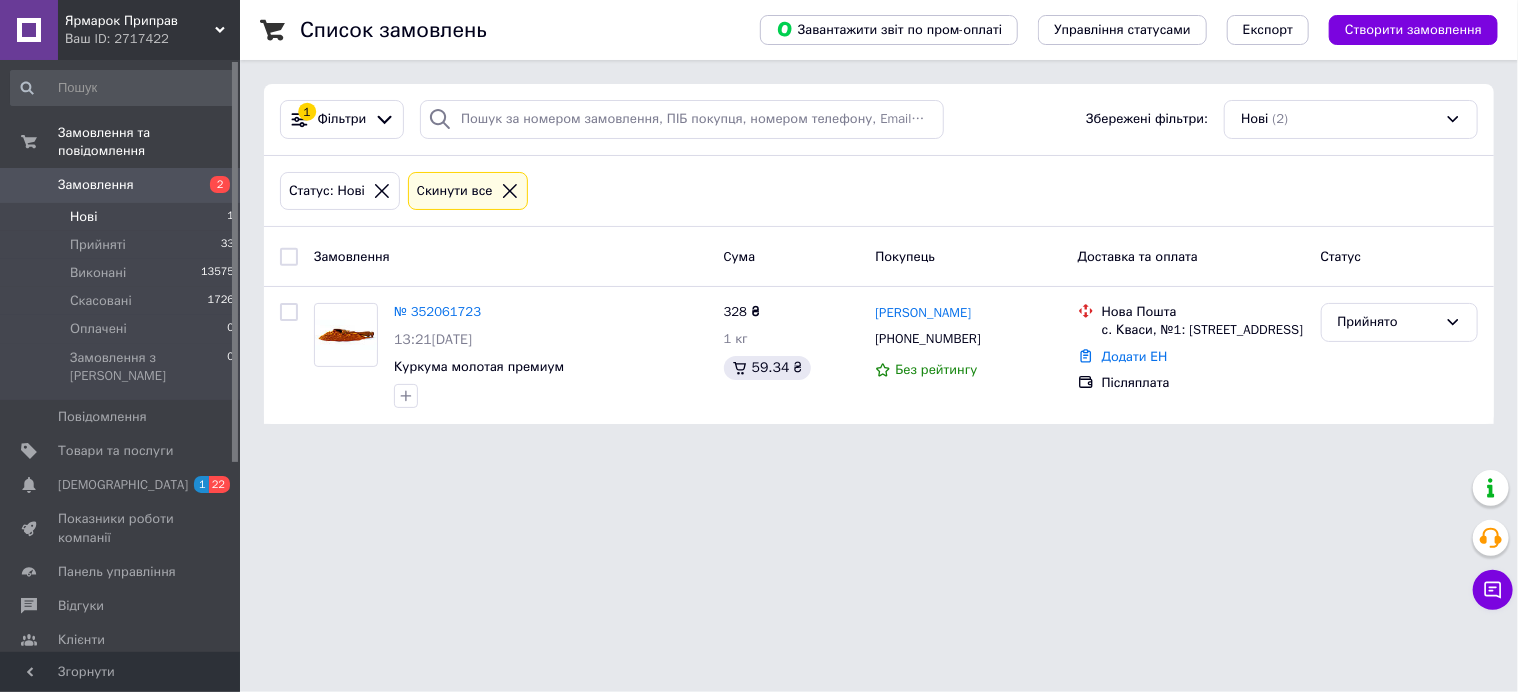 drag, startPoint x: 428, startPoint y: 319, endPoint x: 1053, endPoint y: 551, distance: 666.6701 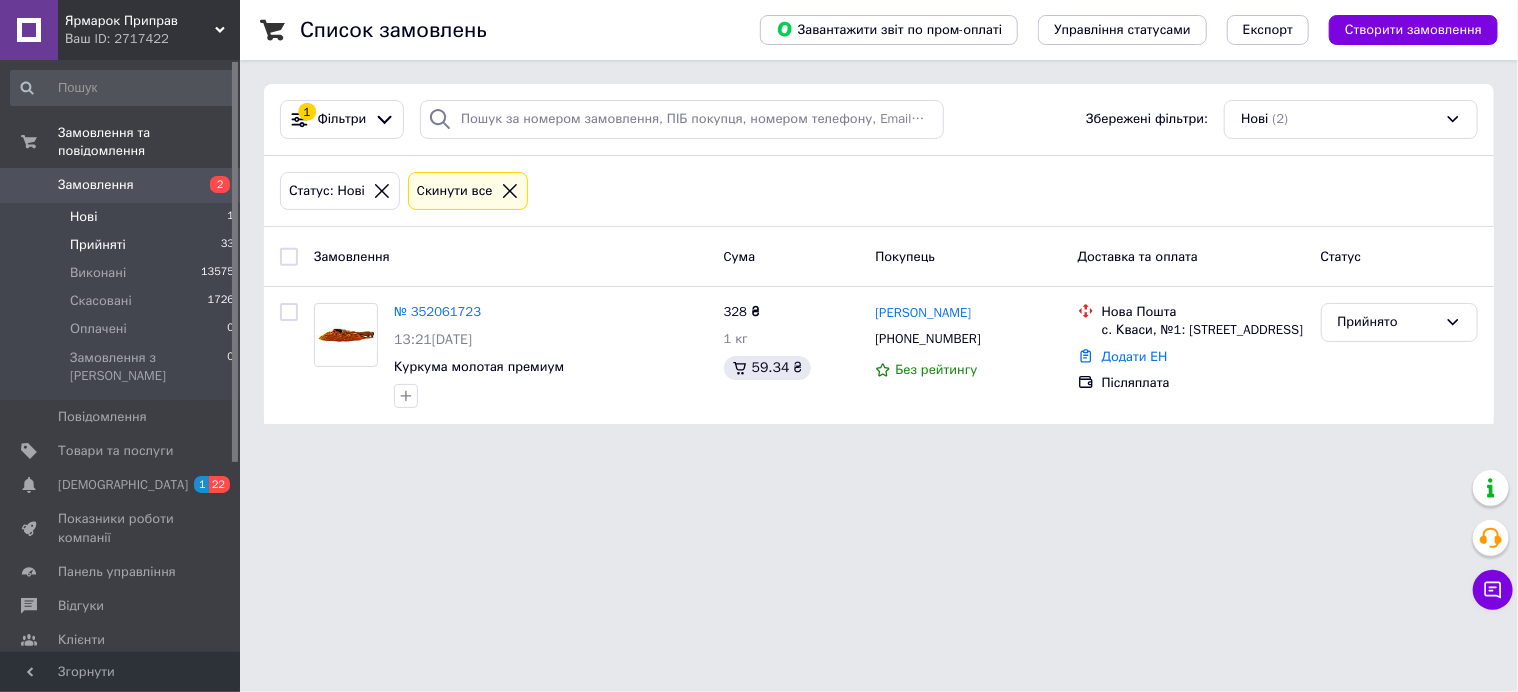 click on "Прийняті" at bounding box center [98, 245] 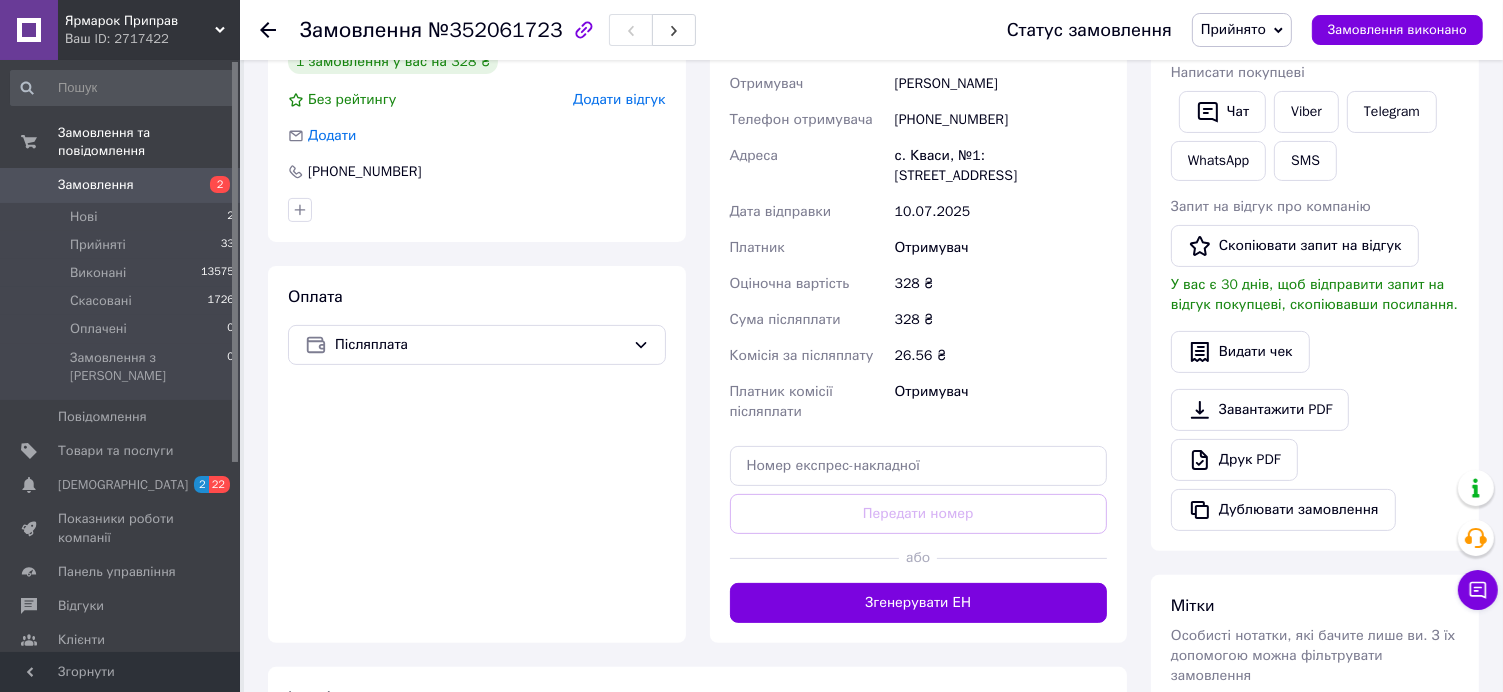scroll, scrollTop: 400, scrollLeft: 0, axis: vertical 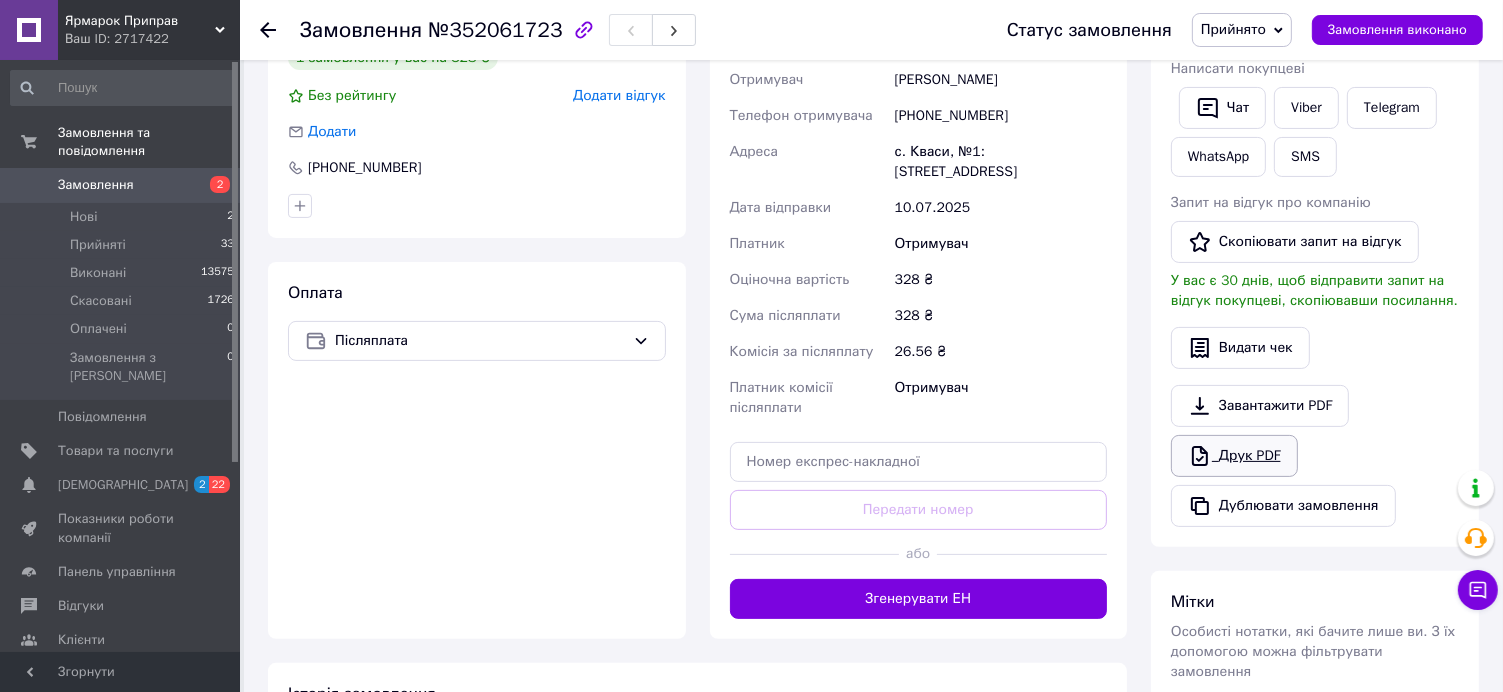 click on "Друк PDF" at bounding box center [1234, 456] 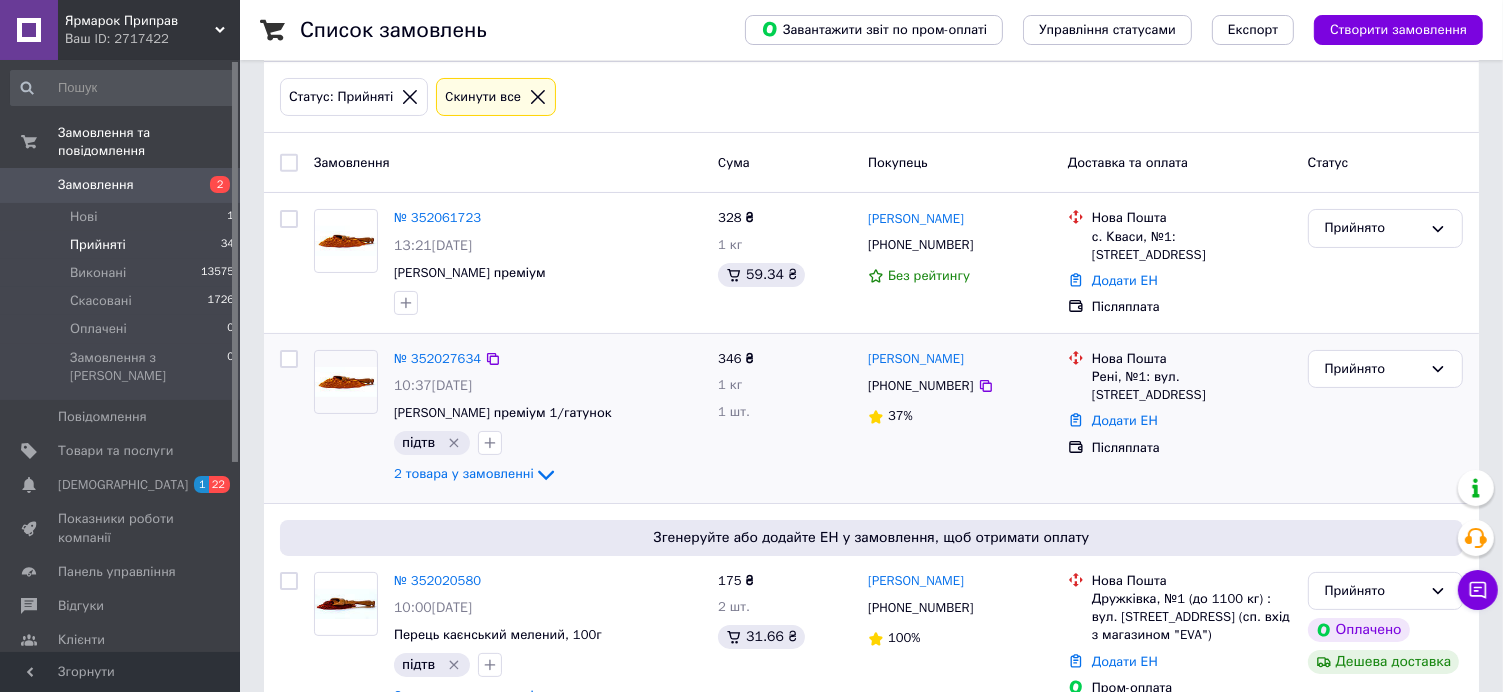 scroll, scrollTop: 200, scrollLeft: 0, axis: vertical 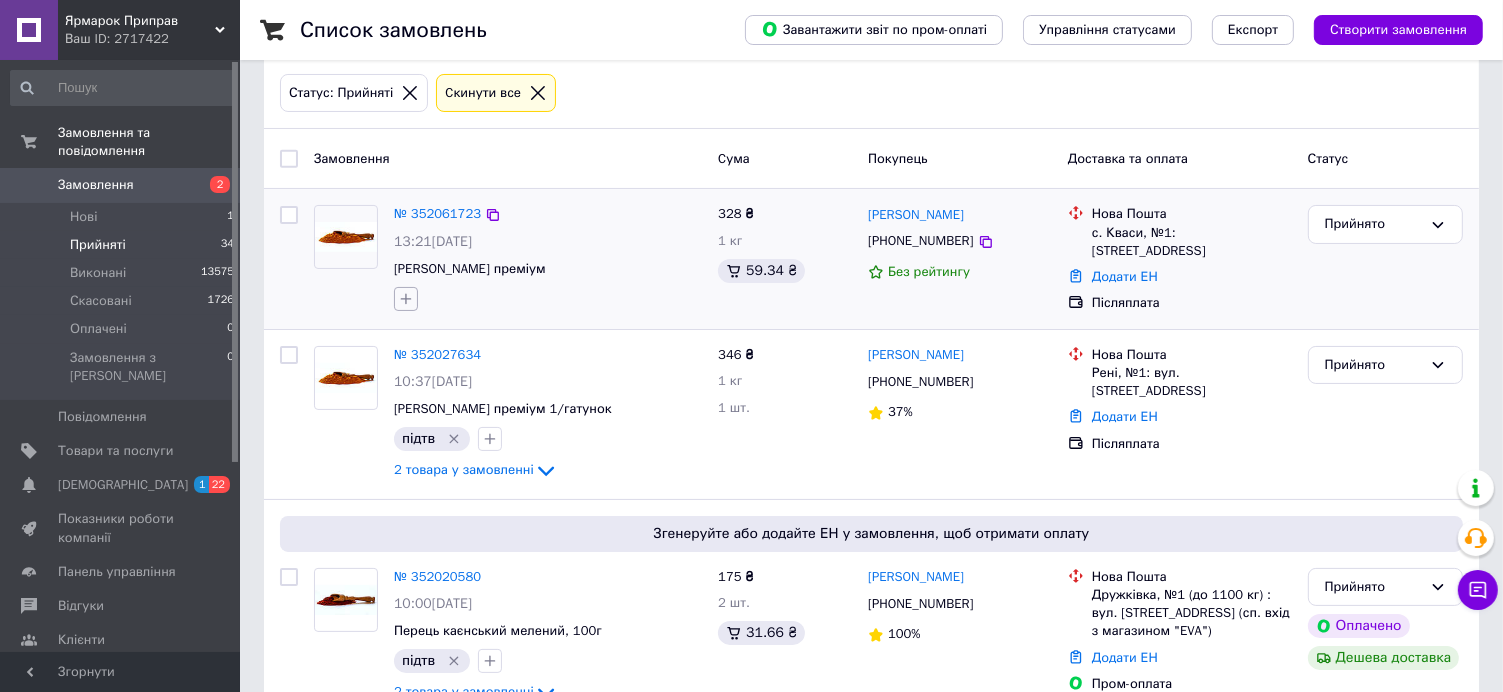click 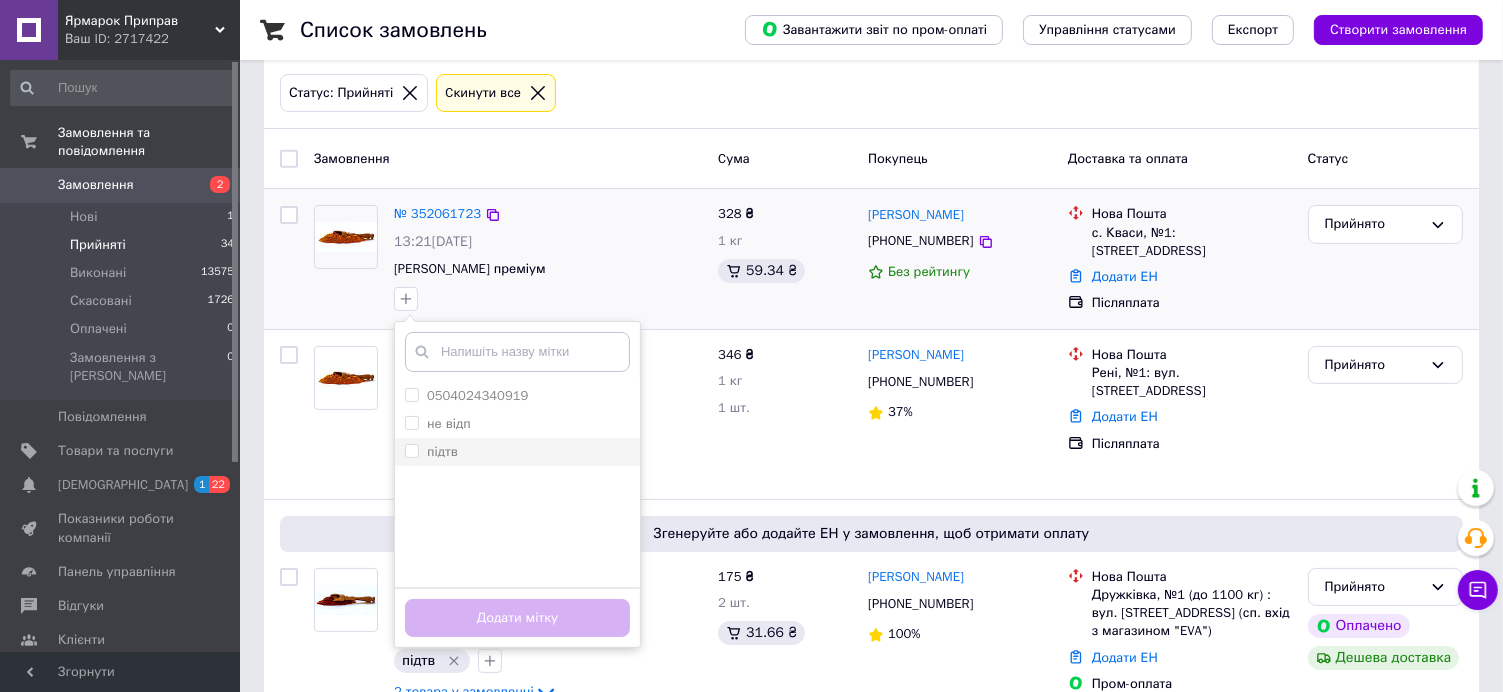 click on "підтв" at bounding box center (517, 452) 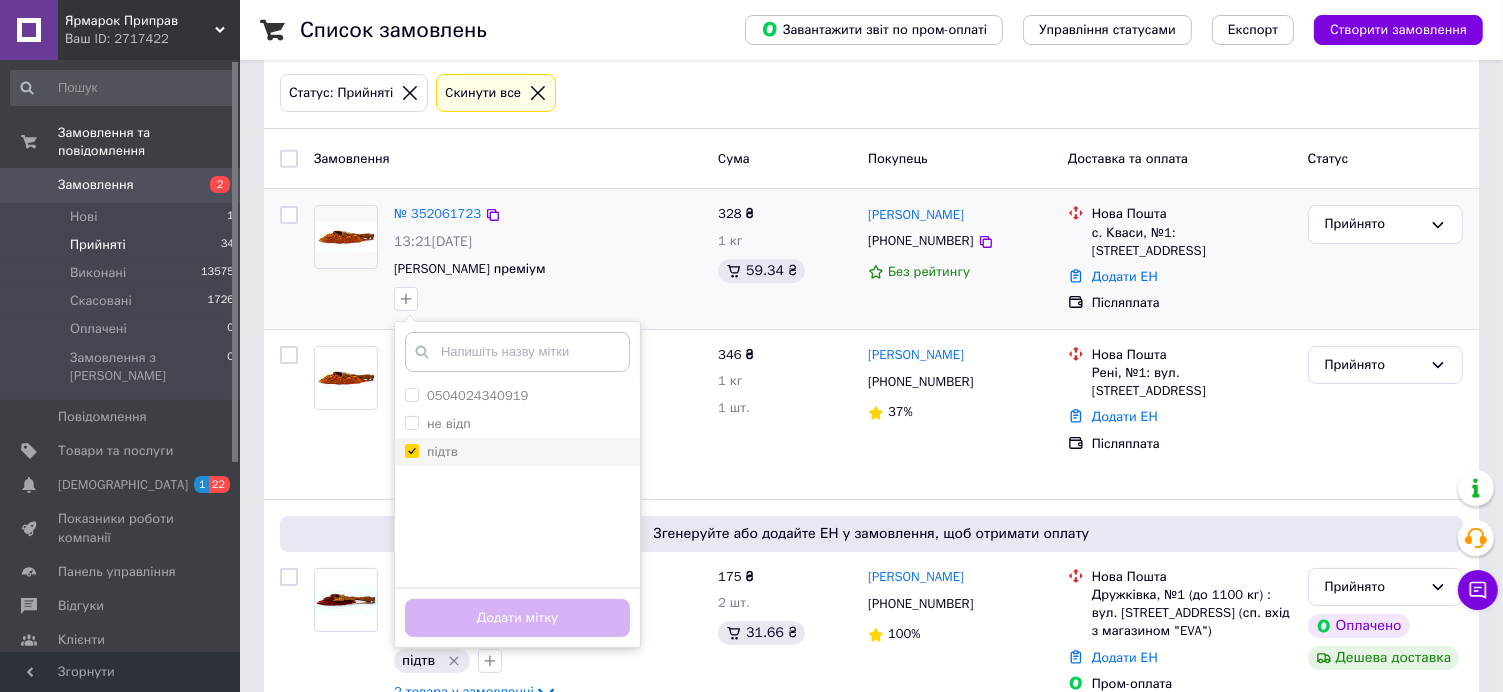 checkbox on "true" 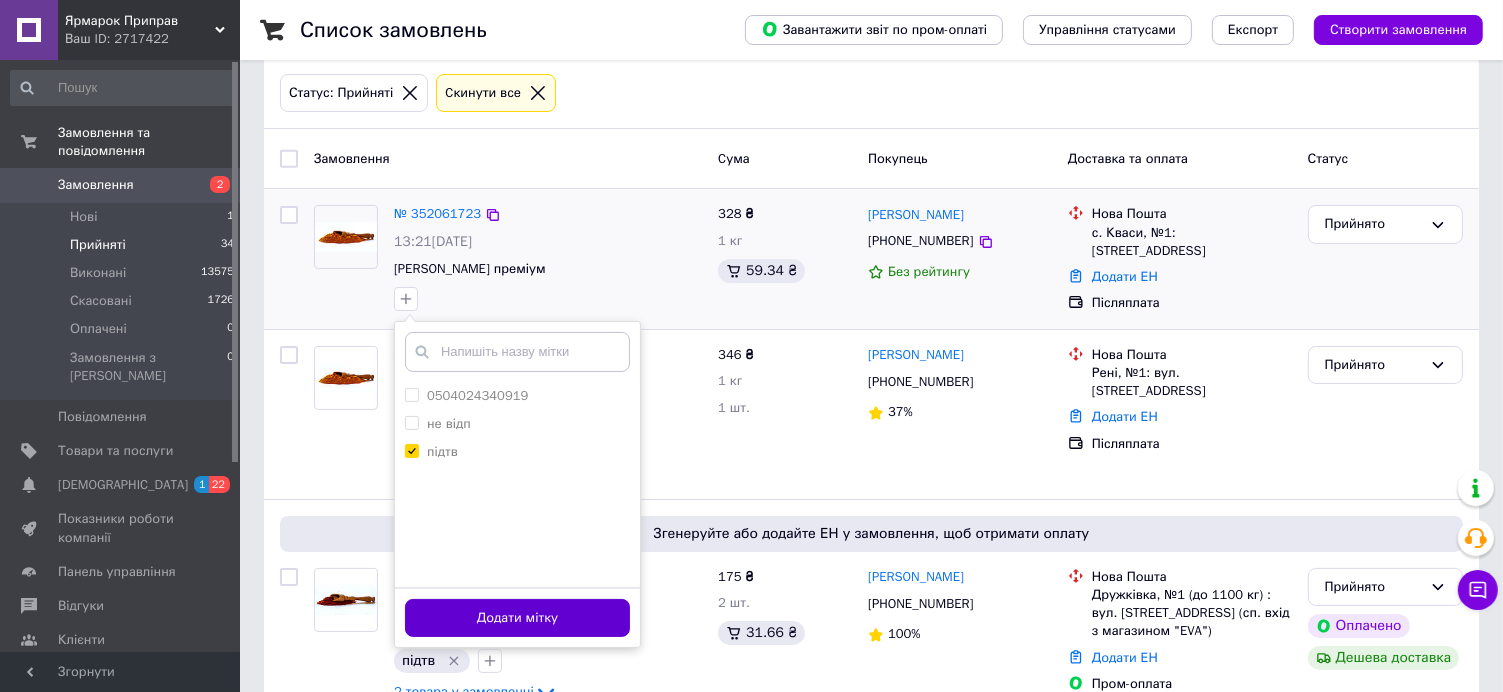 click on "Додати мітку" at bounding box center [517, 618] 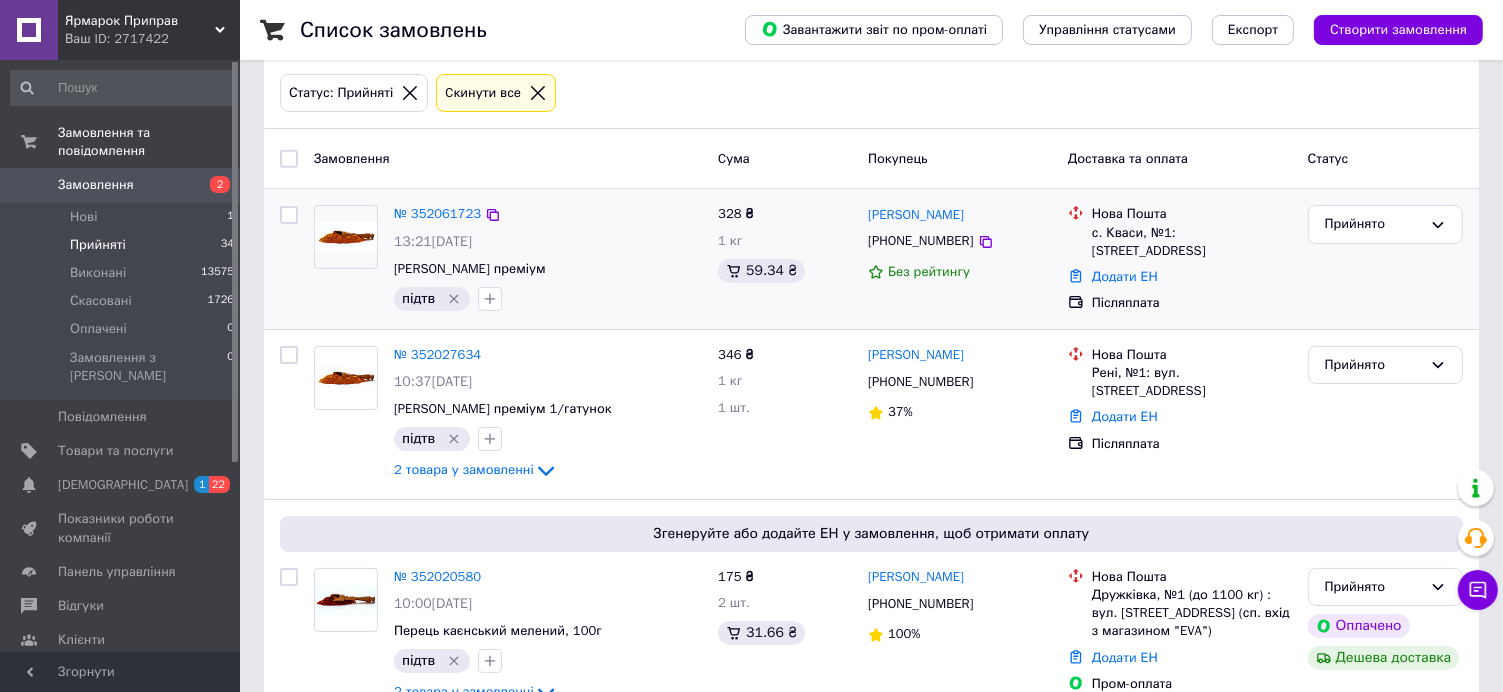 drag, startPoint x: 1030, startPoint y: 216, endPoint x: 866, endPoint y: 221, distance: 164.0762 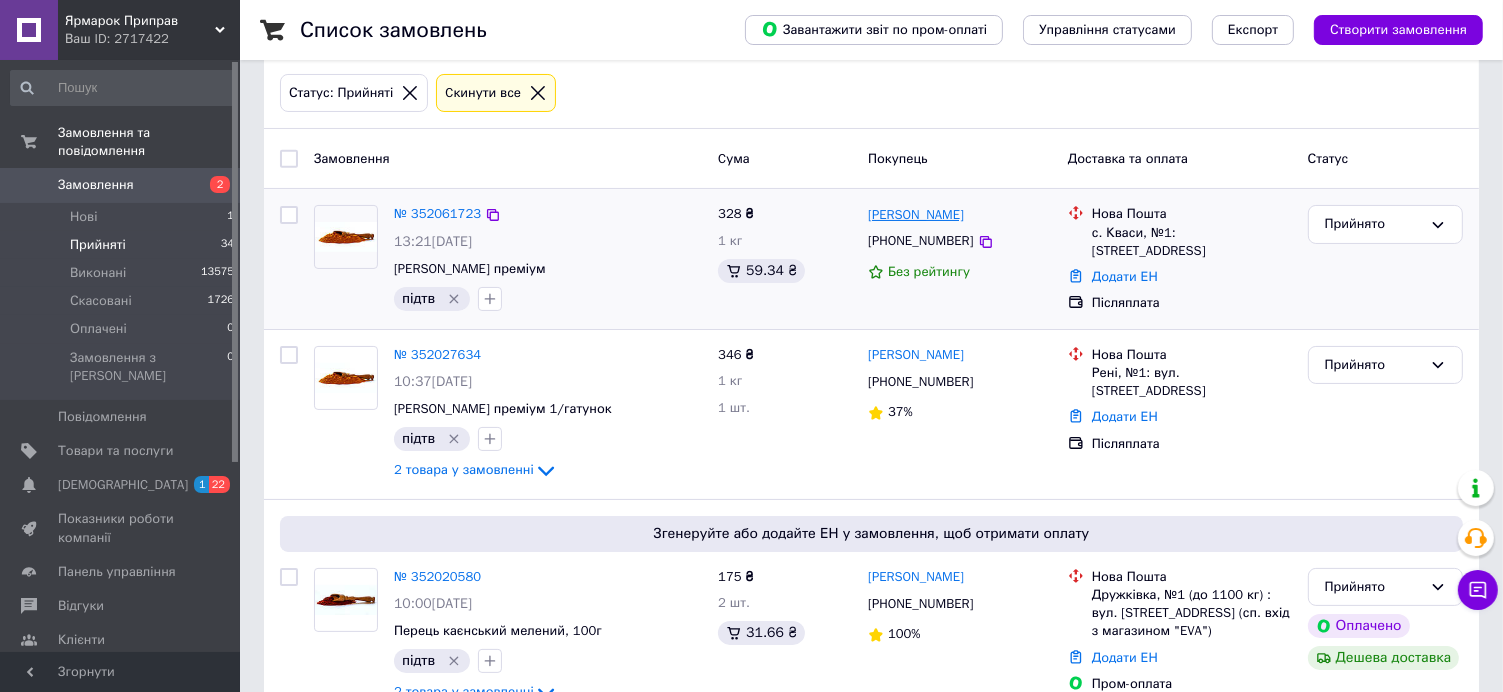 copy on "[PERSON_NAME]" 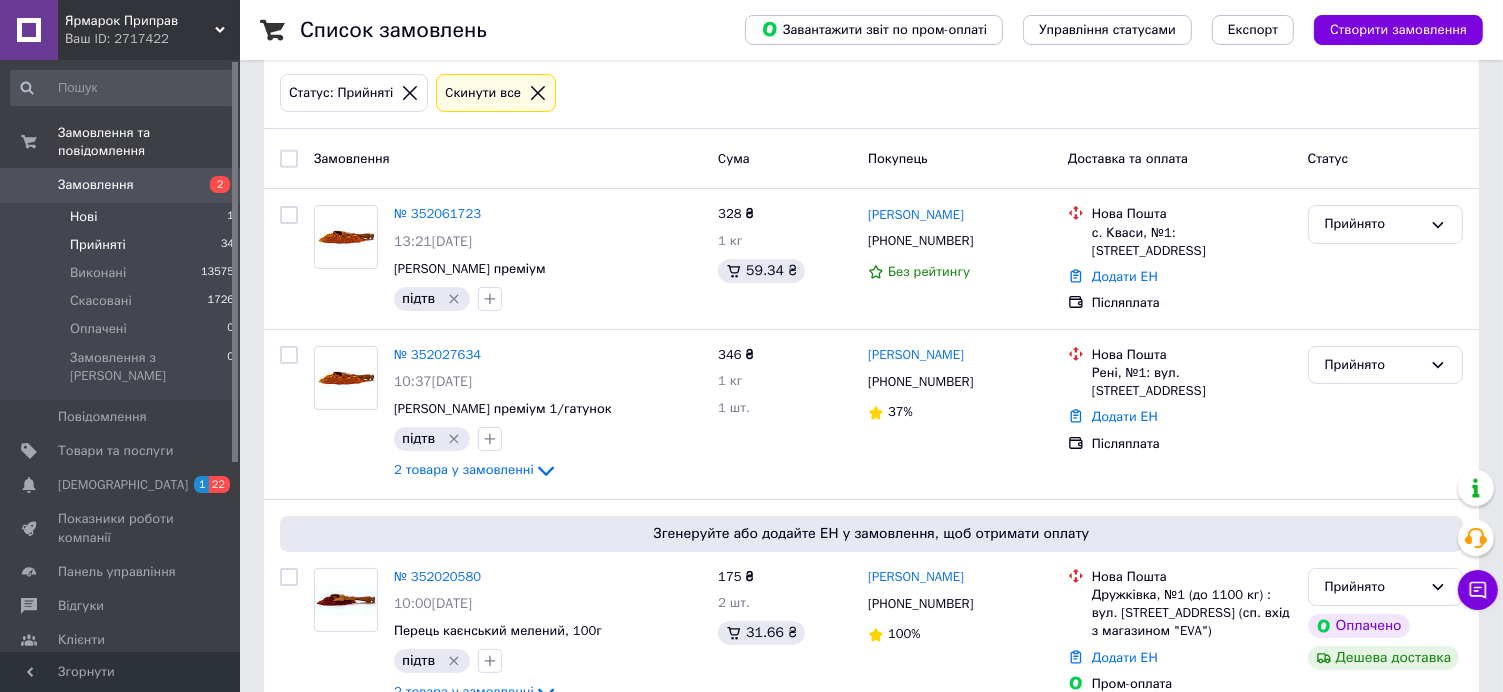 click on "Нові 1" at bounding box center [123, 217] 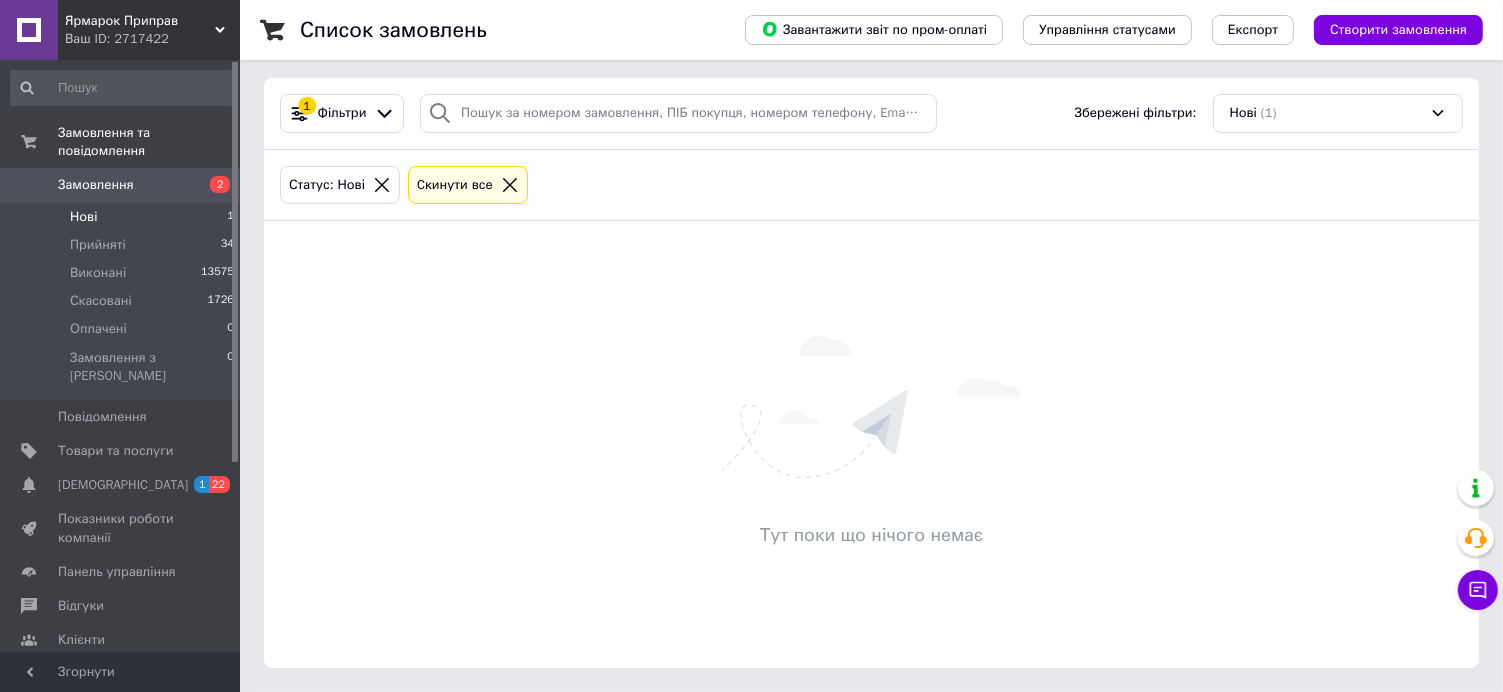 scroll, scrollTop: 0, scrollLeft: 0, axis: both 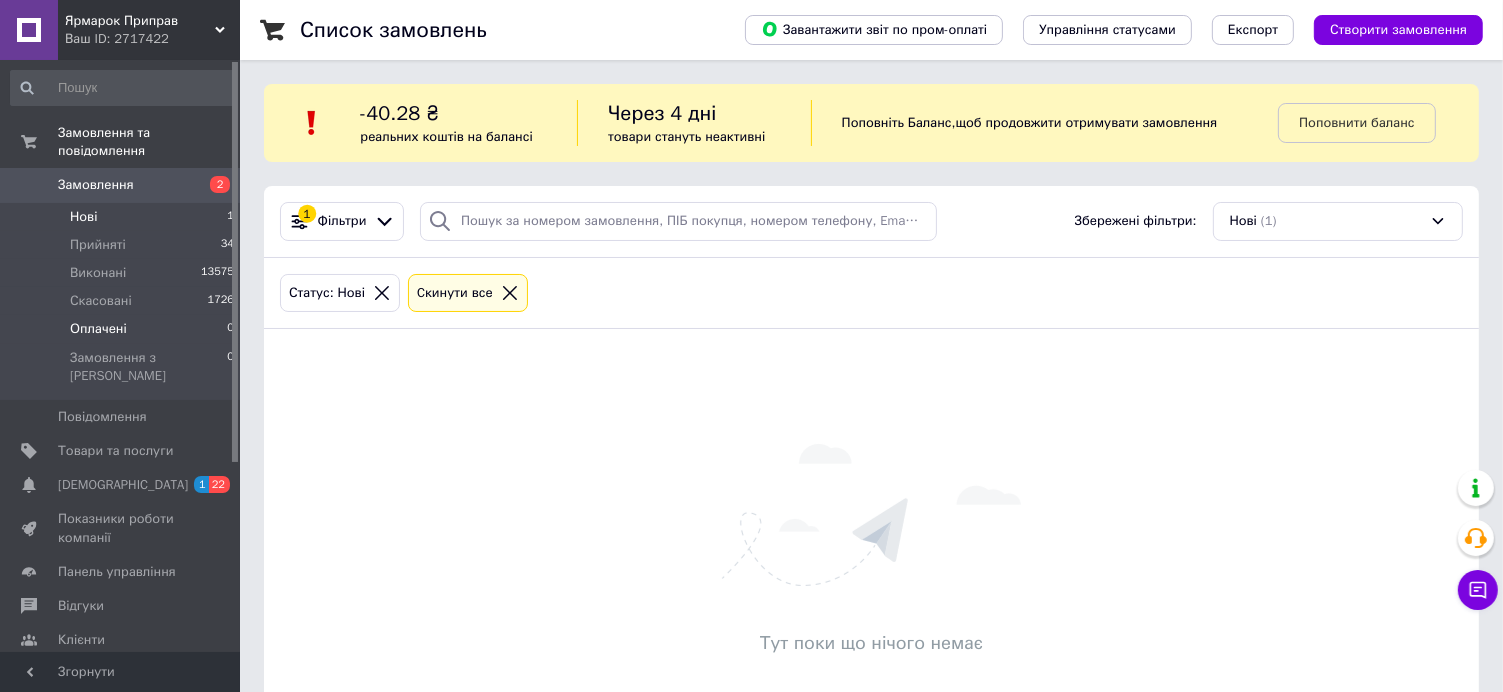 click on "Оплачені 0" at bounding box center [123, 329] 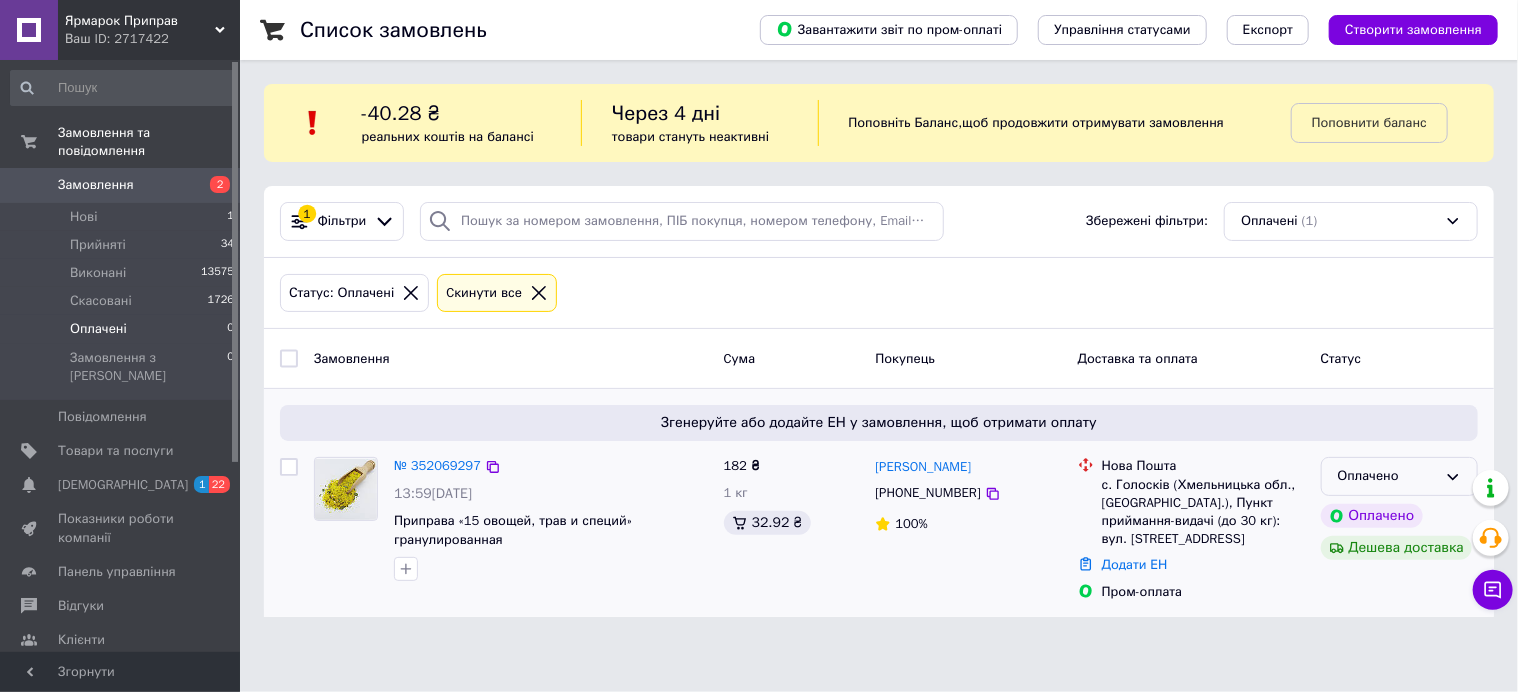 click on "Оплачено" at bounding box center (1387, 476) 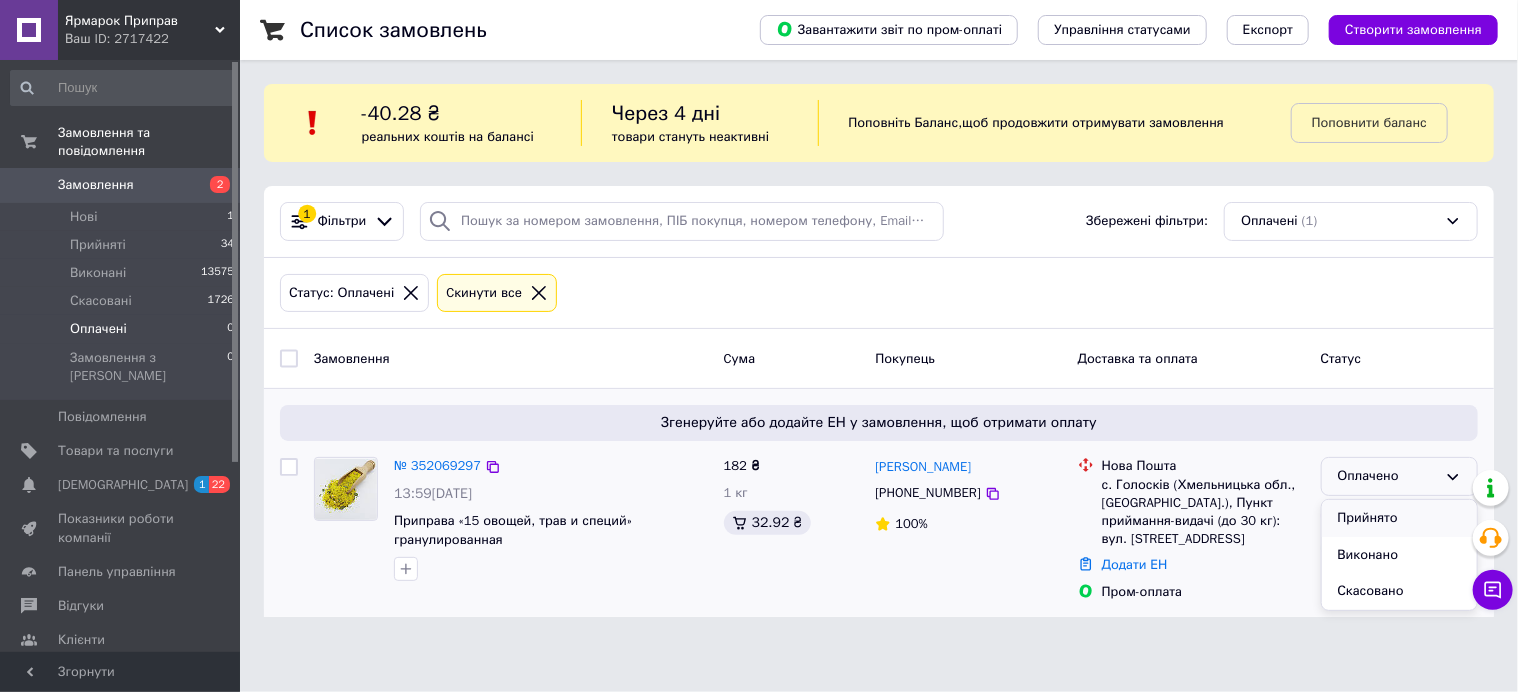 click on "Прийнято" at bounding box center [1399, 518] 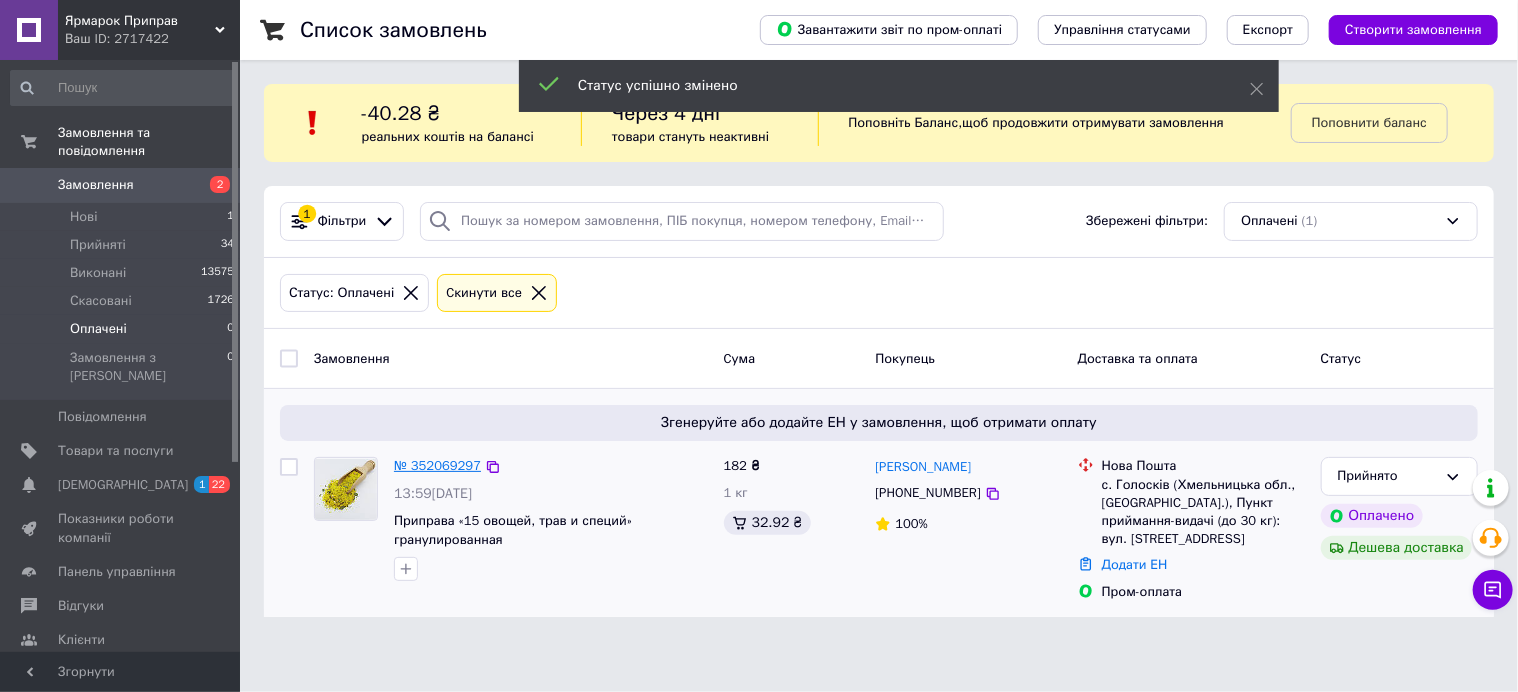 click on "№ 352069297" at bounding box center (437, 465) 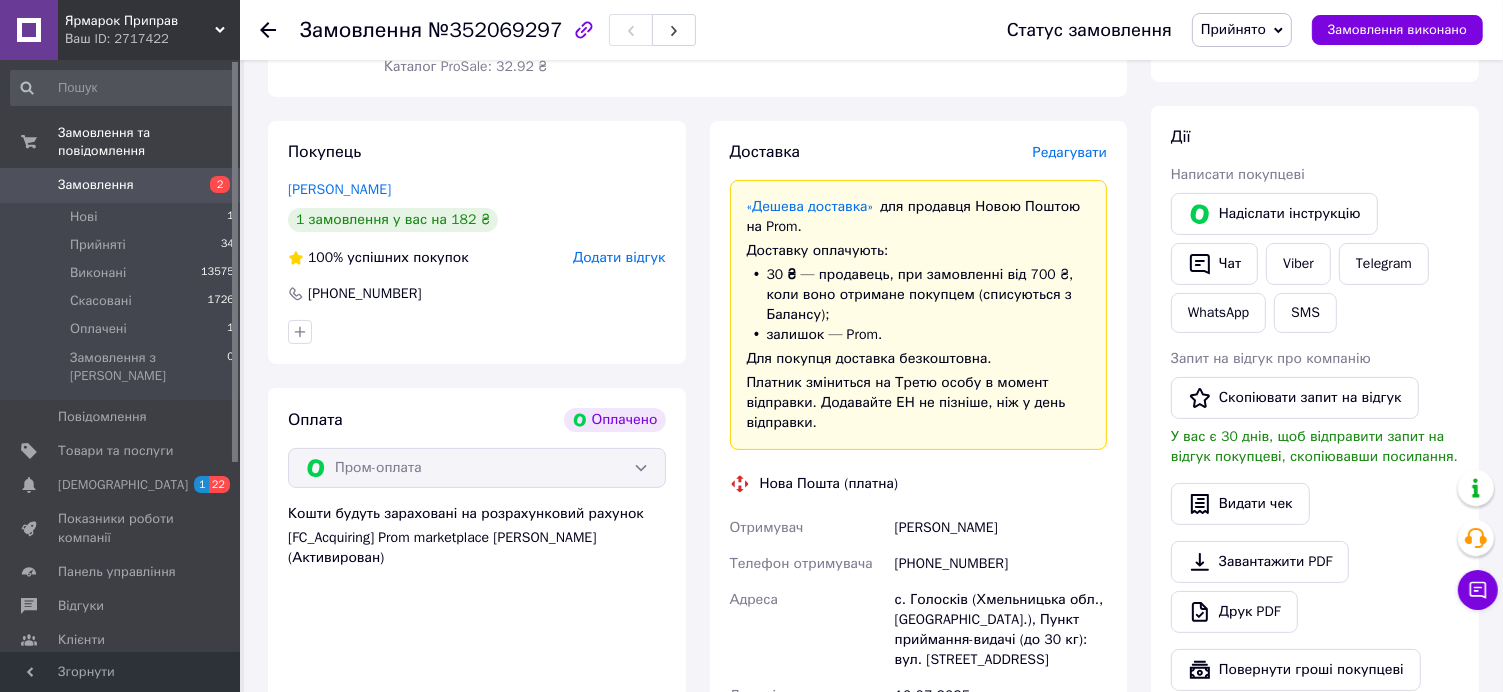scroll, scrollTop: 500, scrollLeft: 0, axis: vertical 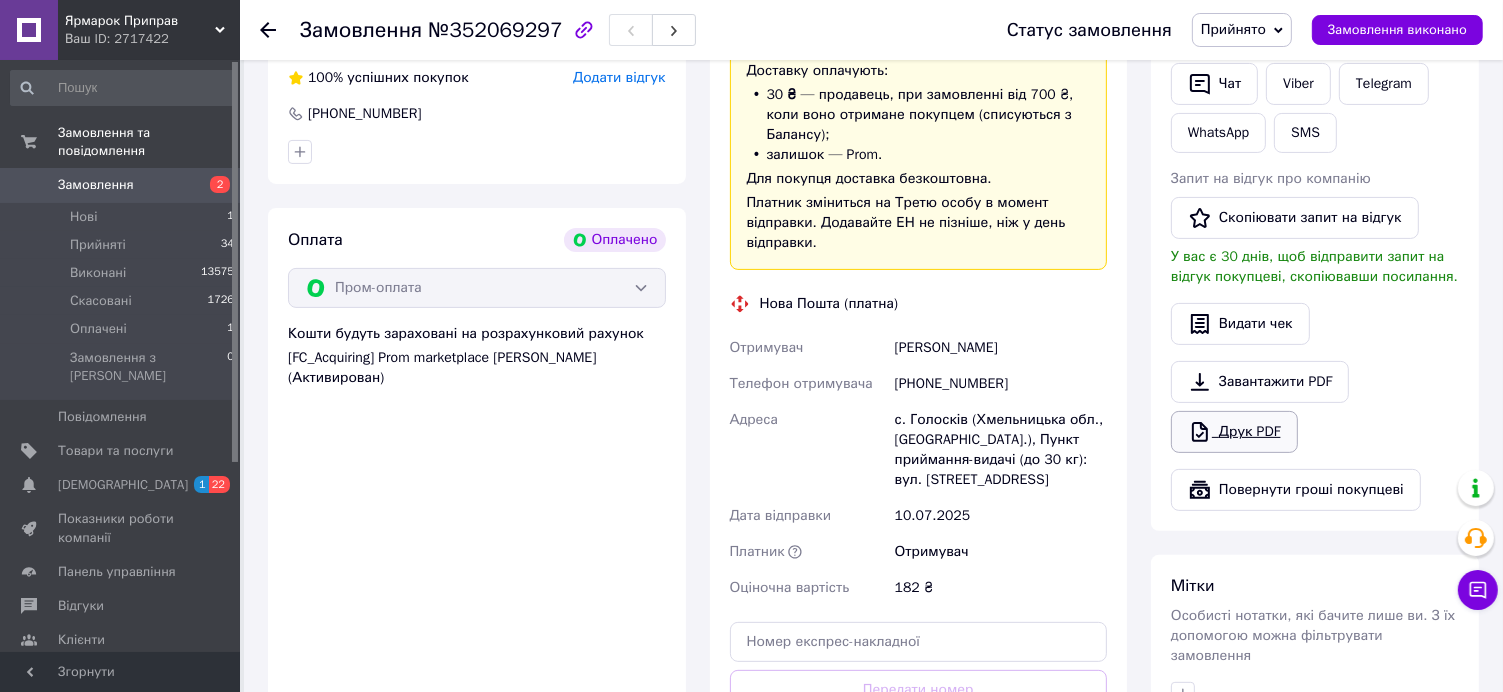 click on "Друк PDF" at bounding box center (1234, 432) 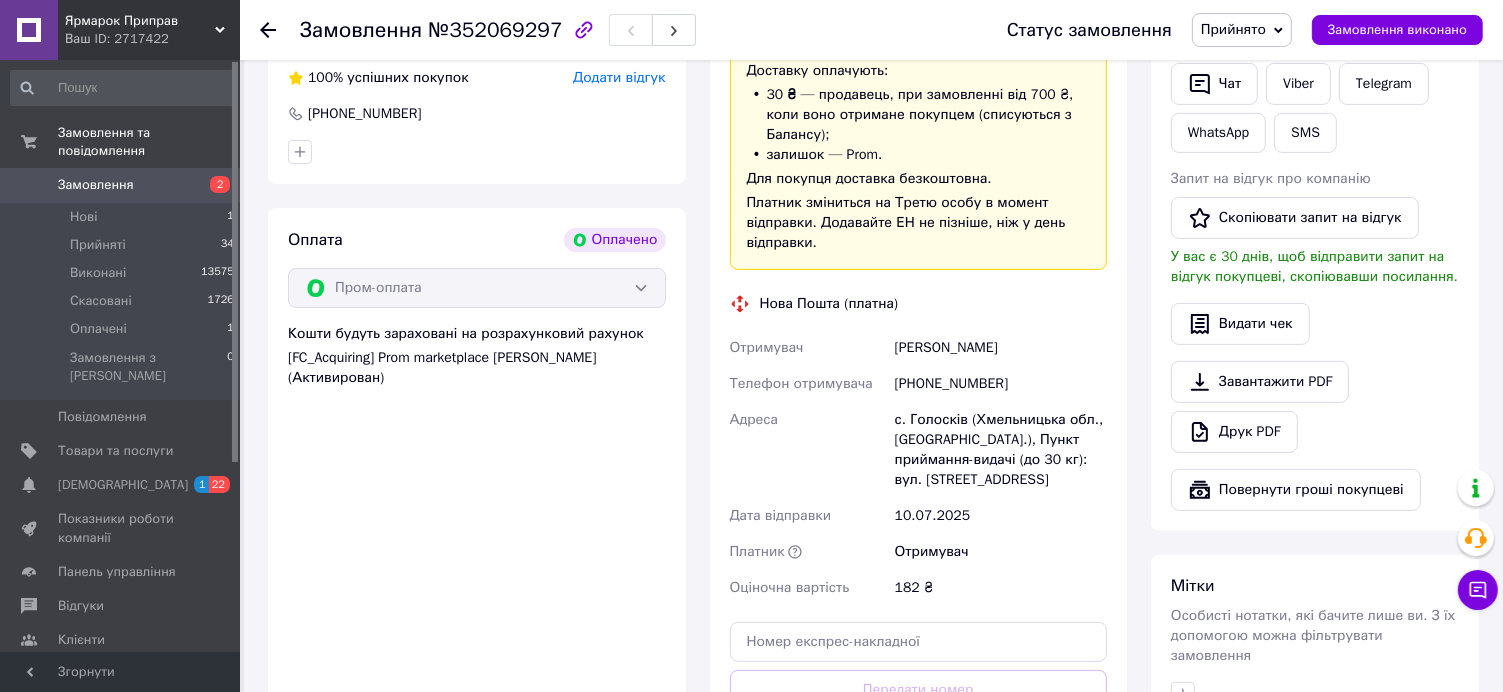click 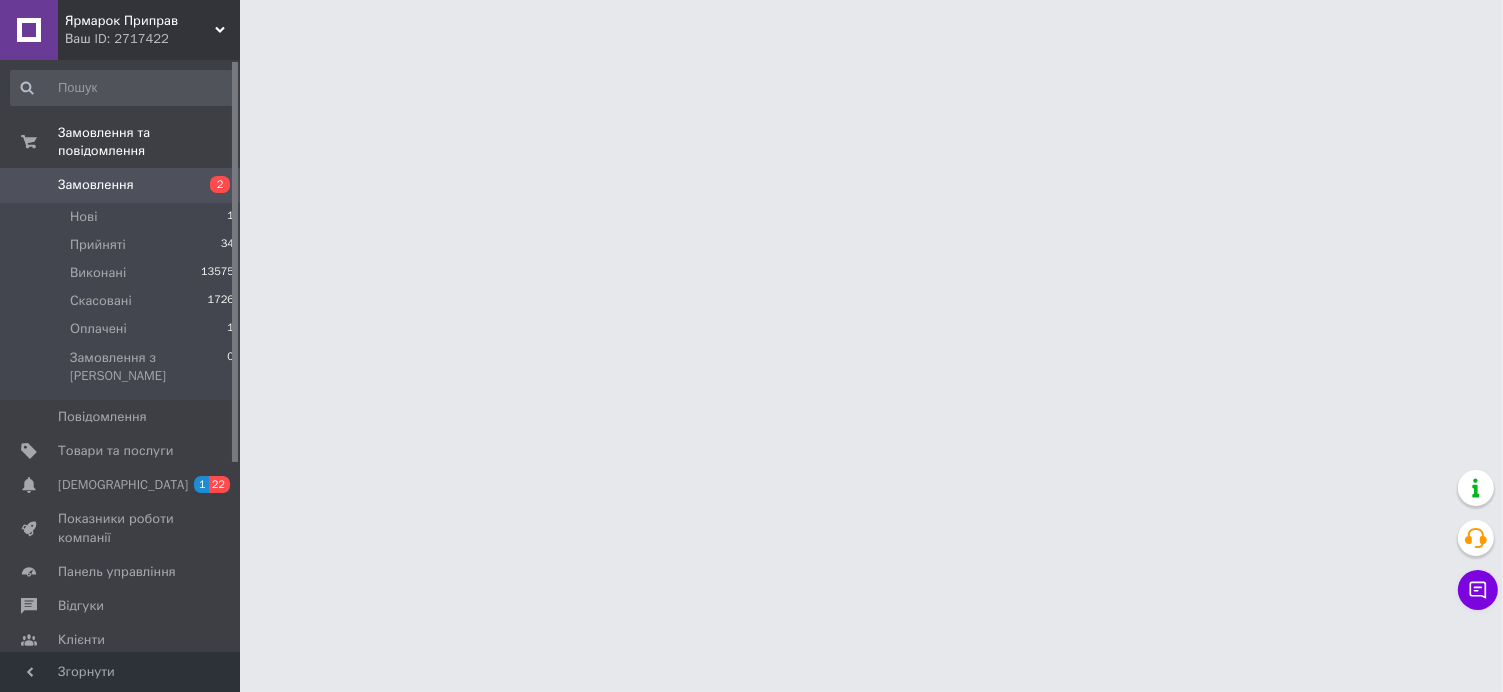 scroll, scrollTop: 0, scrollLeft: 0, axis: both 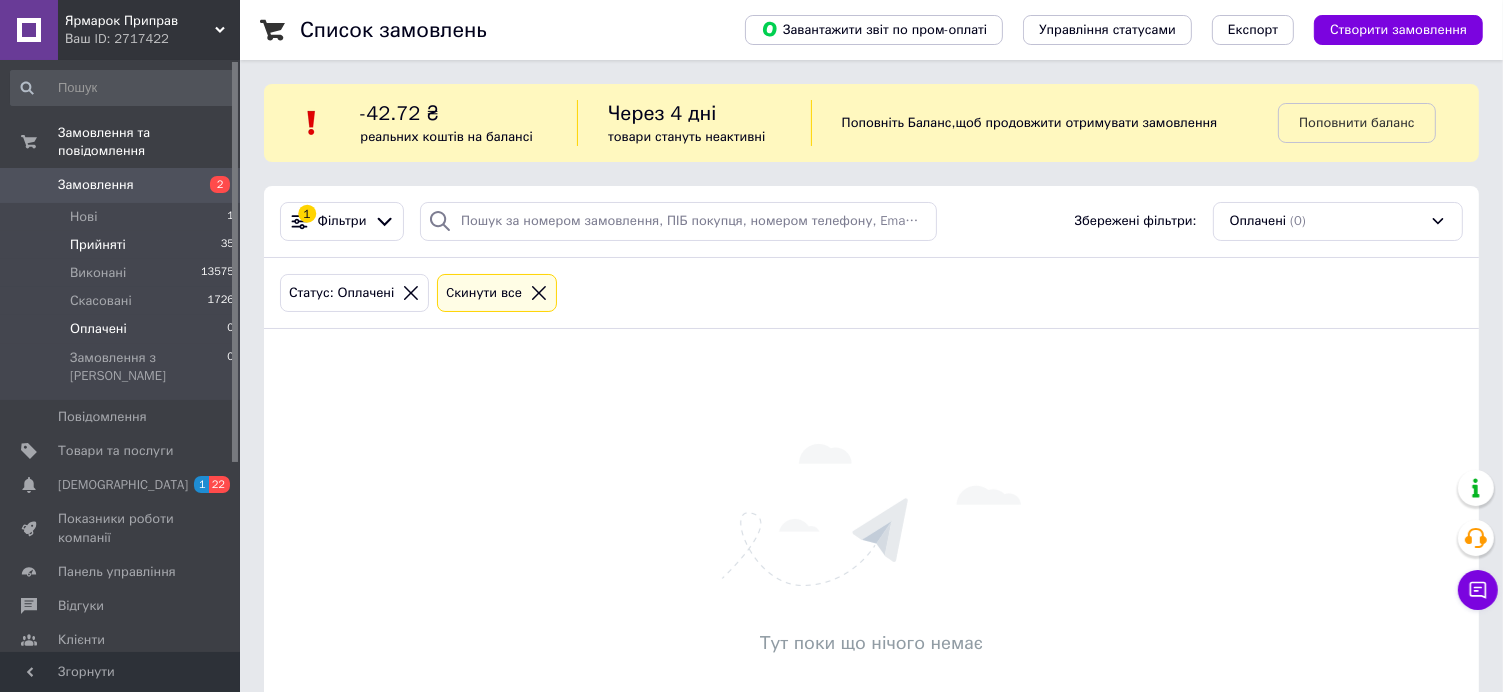 click on "Прийняті" at bounding box center (98, 245) 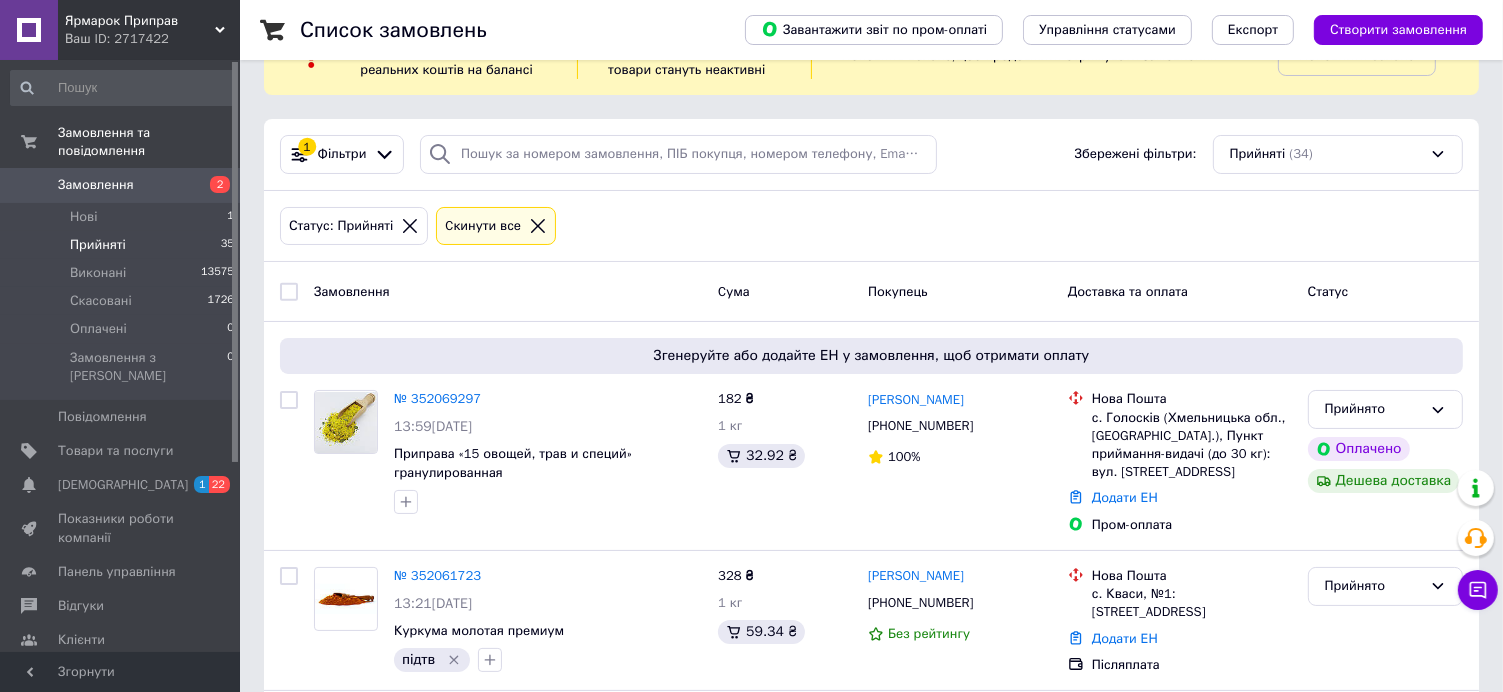 scroll, scrollTop: 65, scrollLeft: 0, axis: vertical 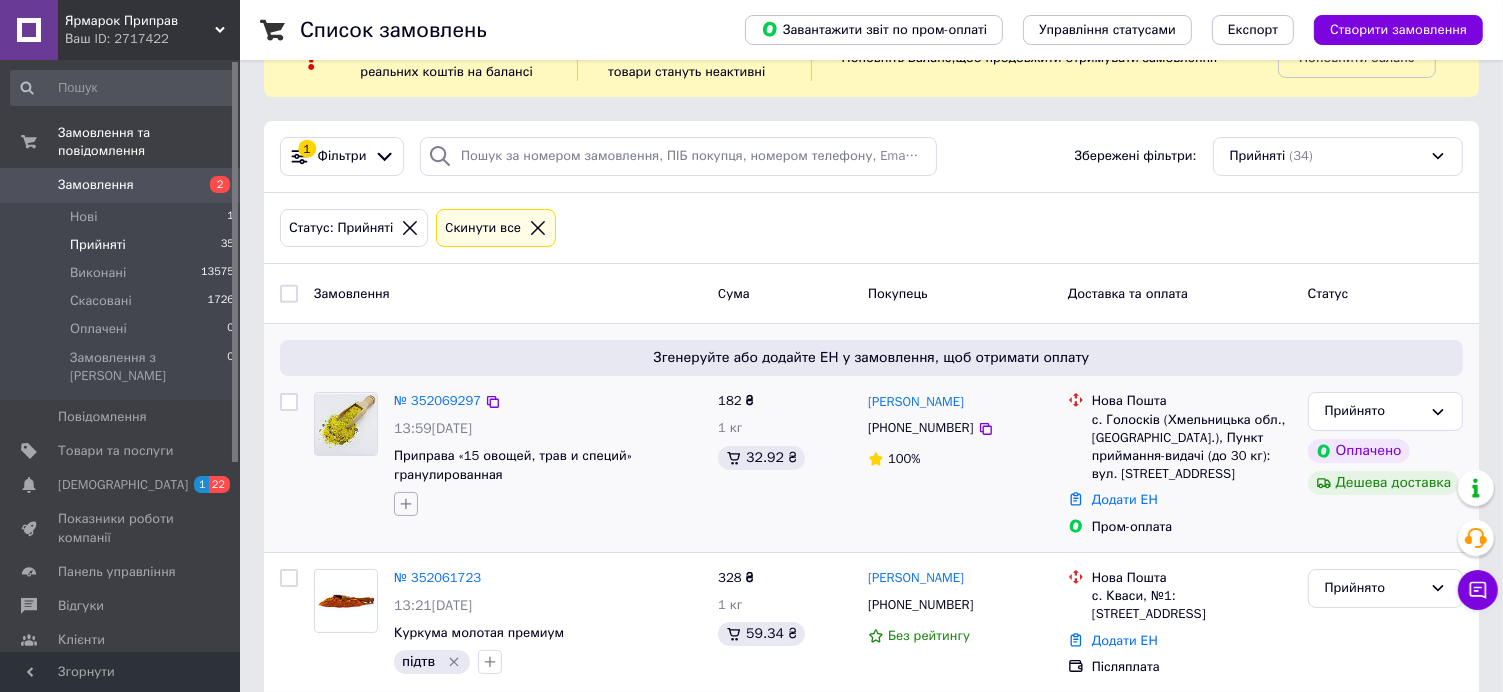 click 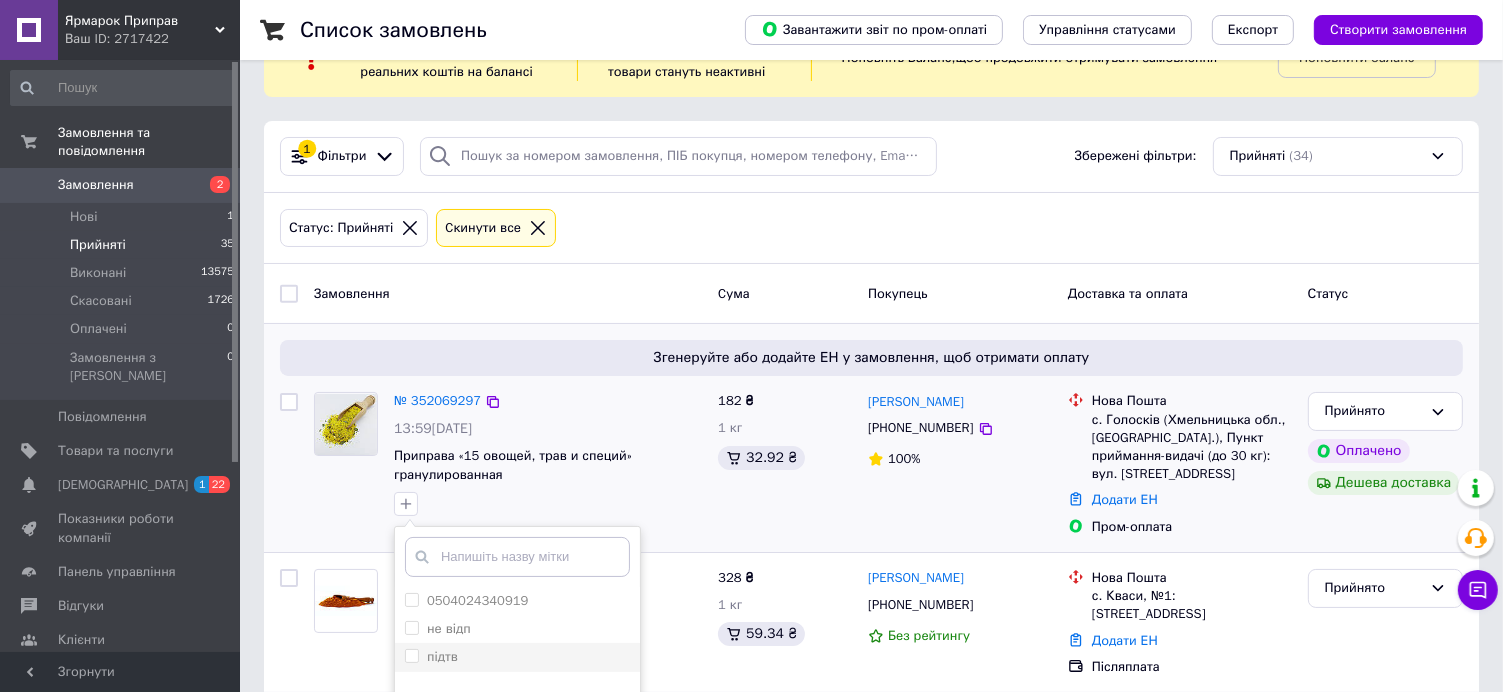 click on "підтв" at bounding box center (442, 657) 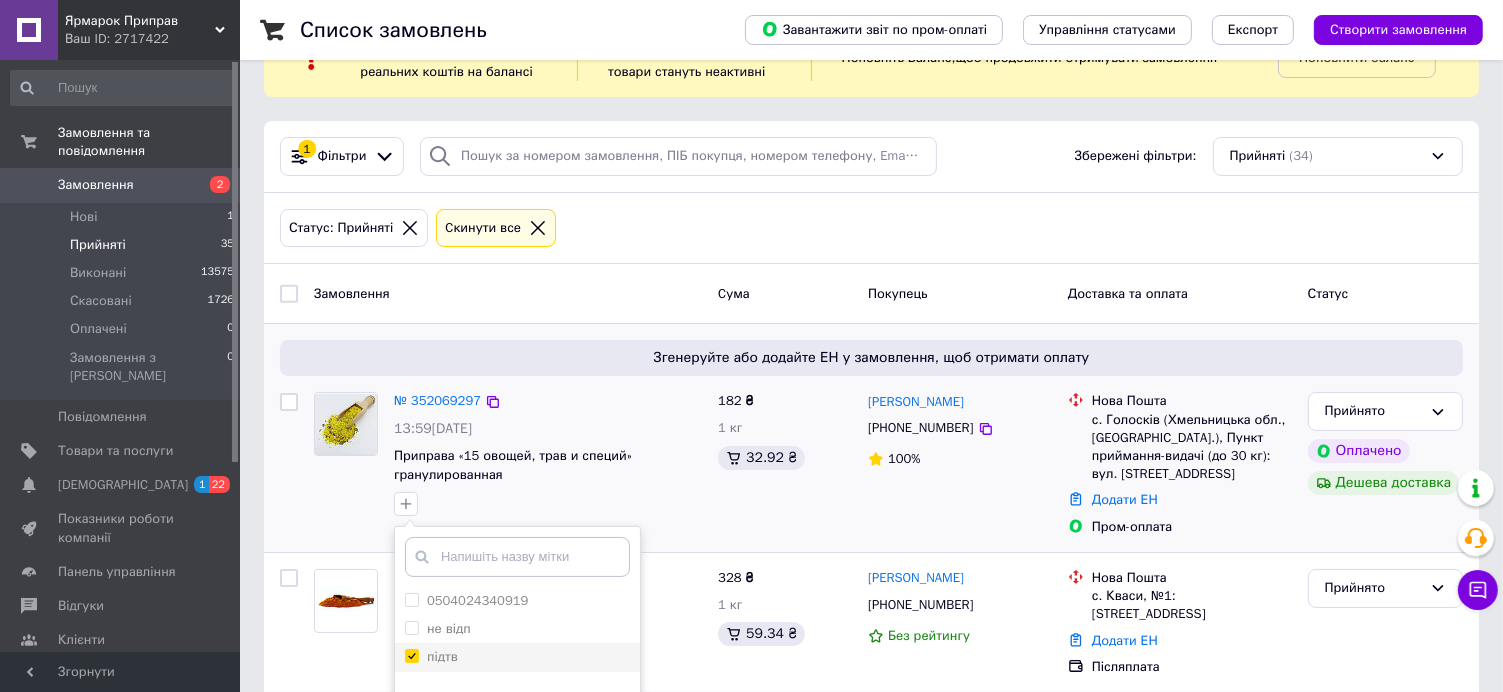 click on "підтв" at bounding box center [411, 655] 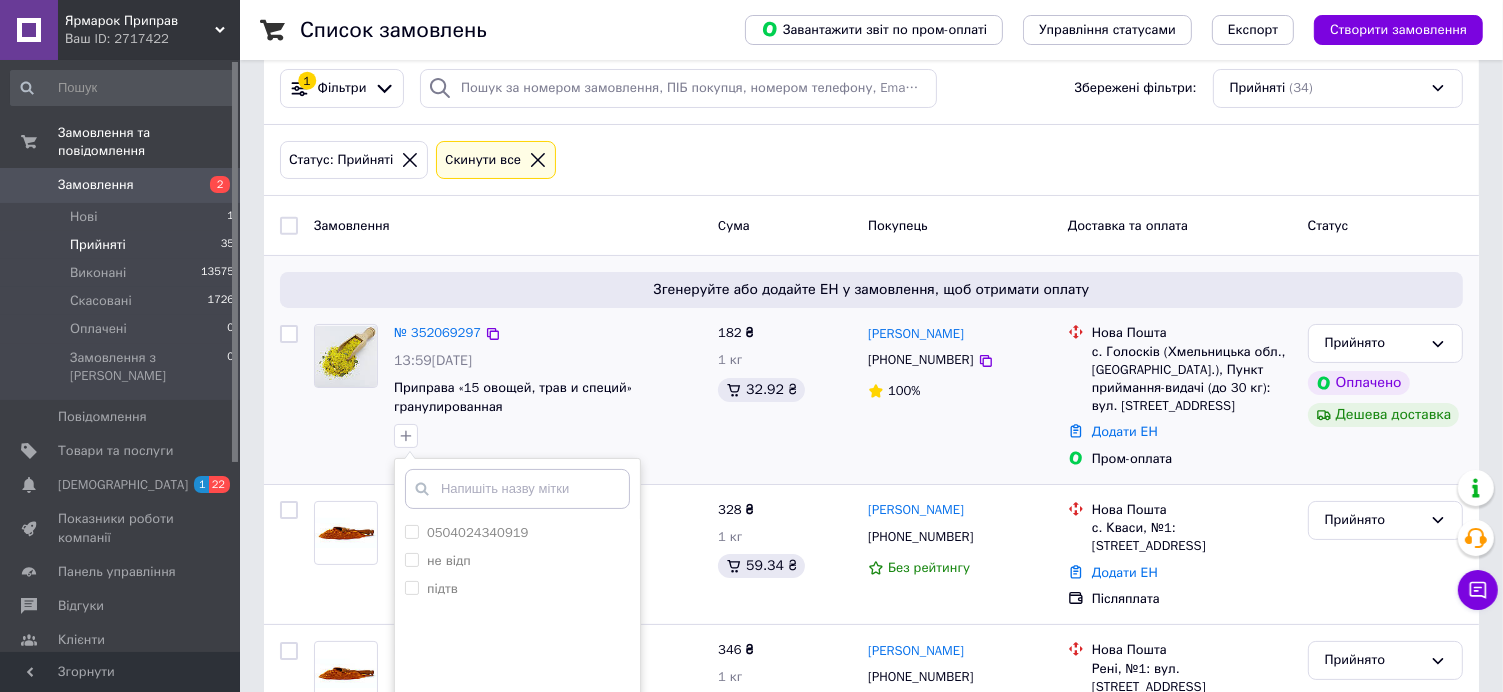 scroll, scrollTop: 165, scrollLeft: 0, axis: vertical 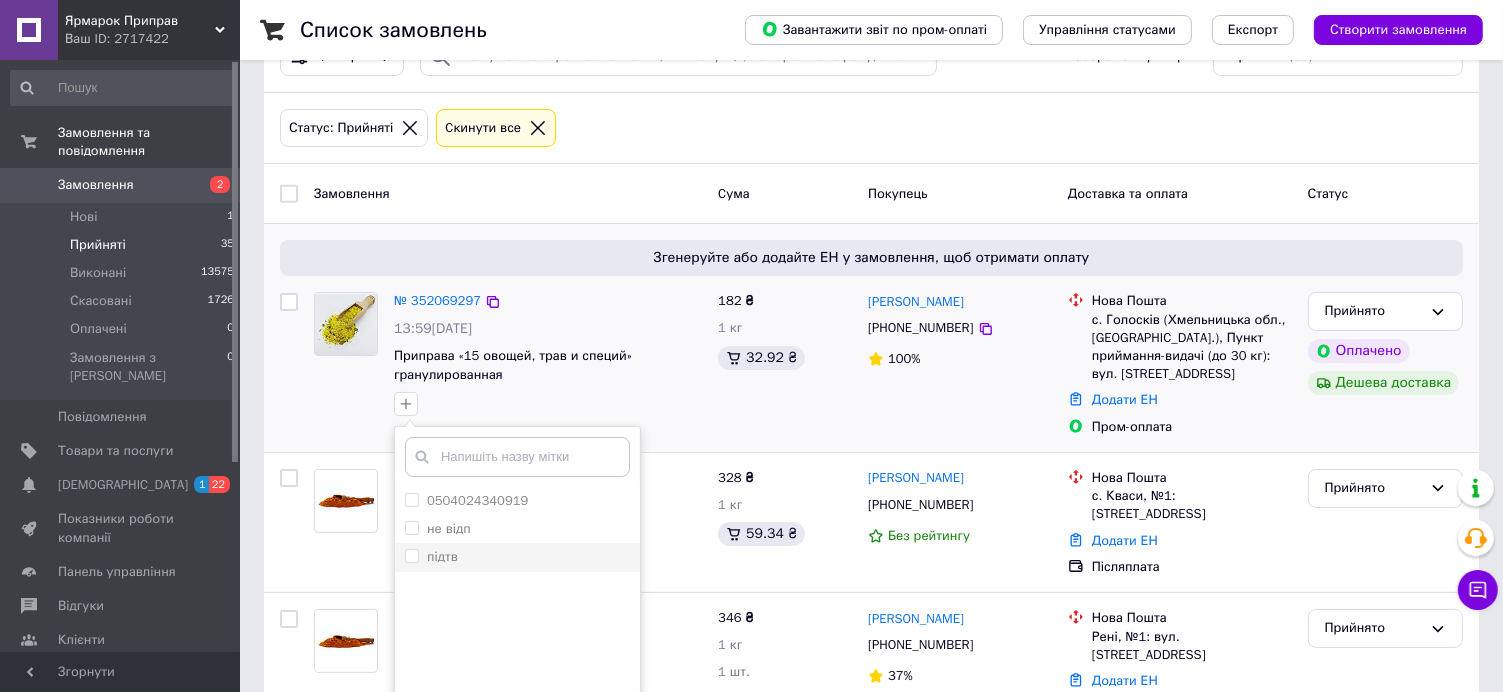 click on "підтв" at bounding box center (517, 557) 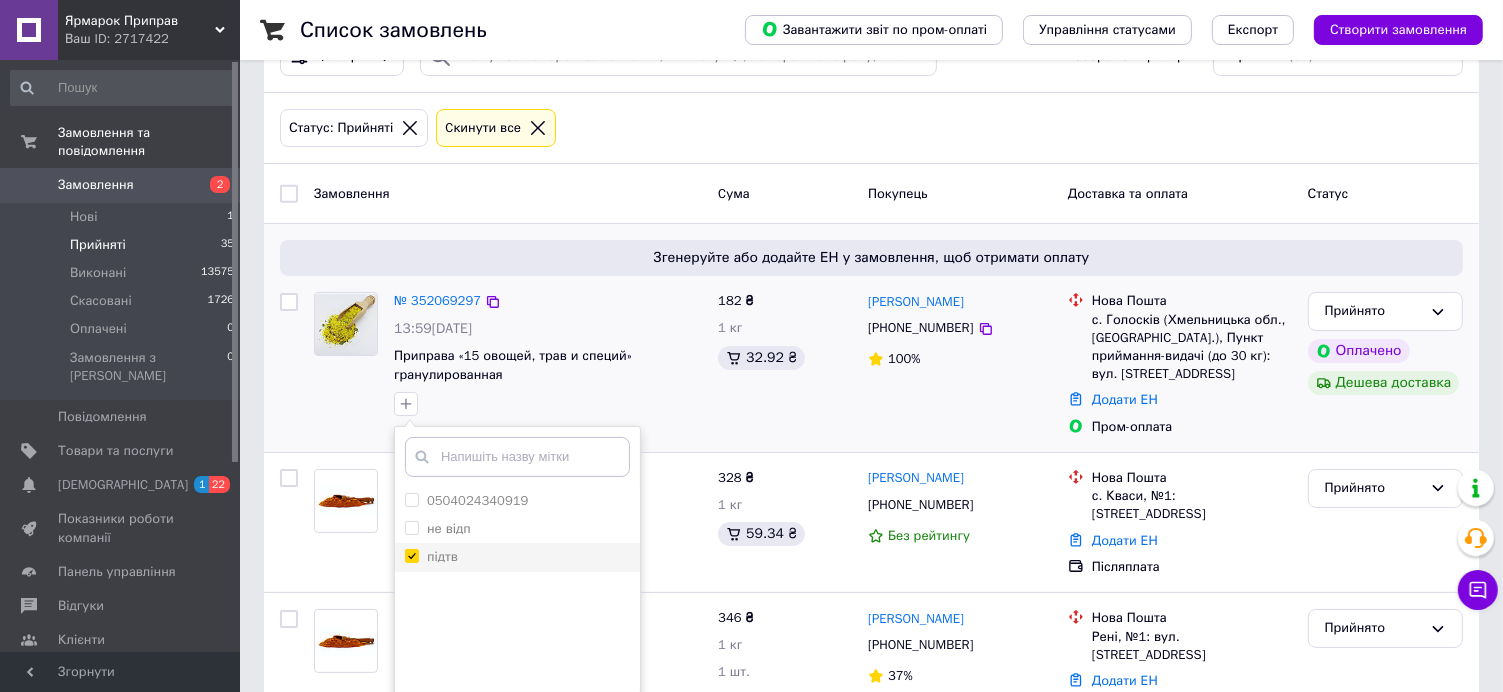 checkbox on "true" 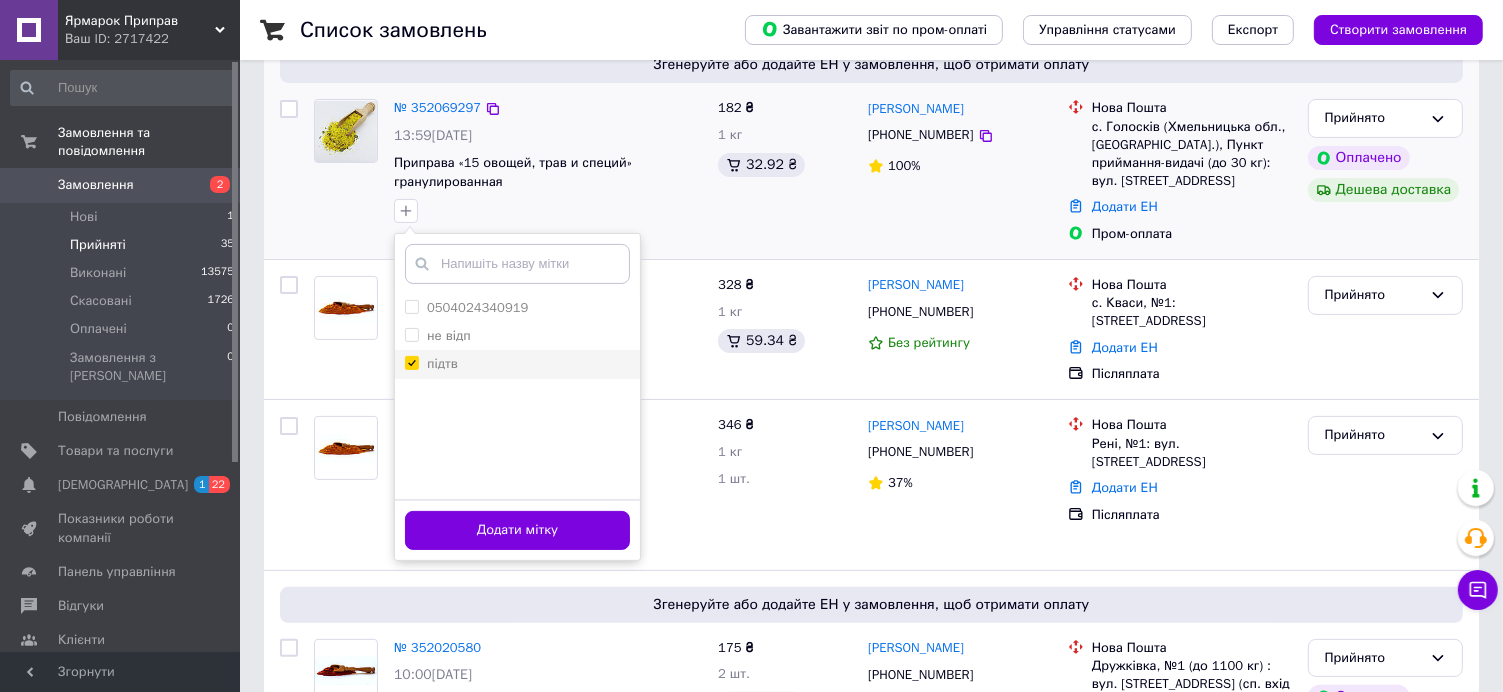 scroll, scrollTop: 365, scrollLeft: 0, axis: vertical 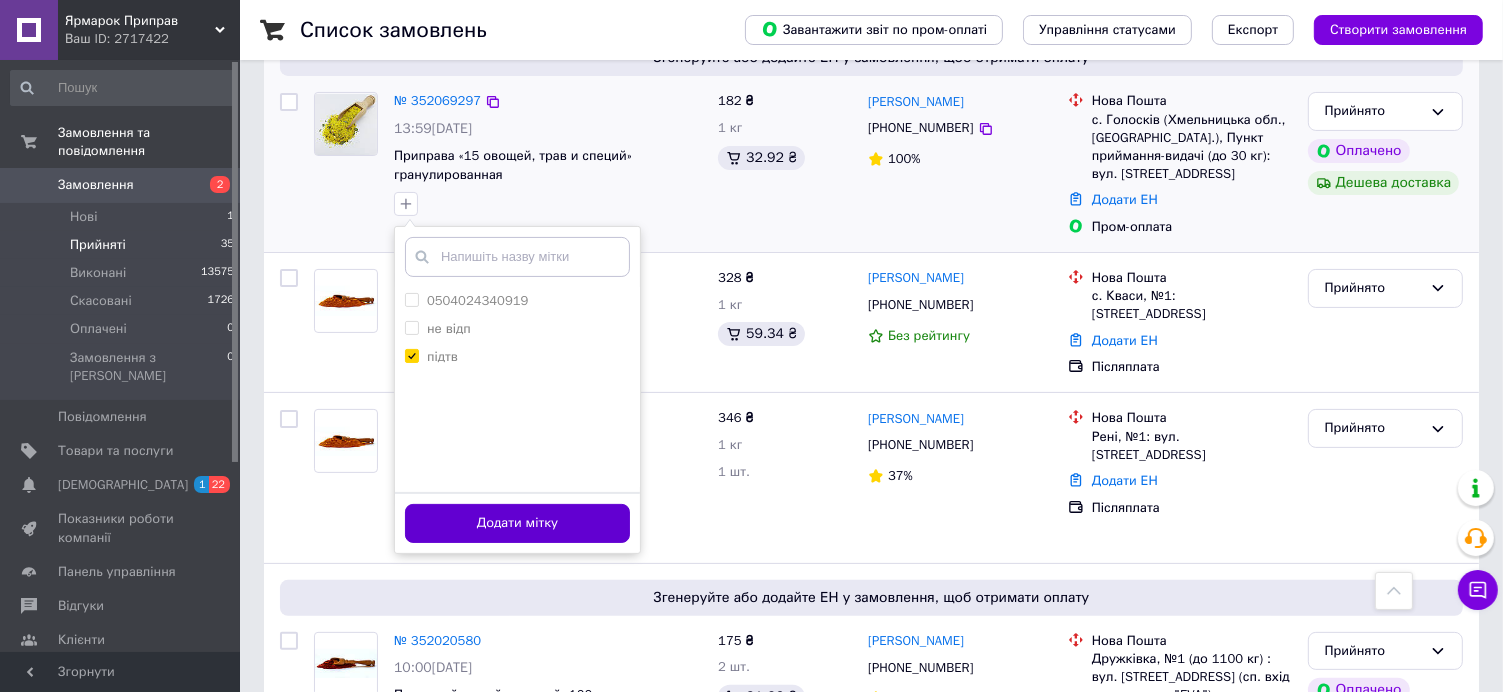 click on "Додати мітку" at bounding box center (517, 523) 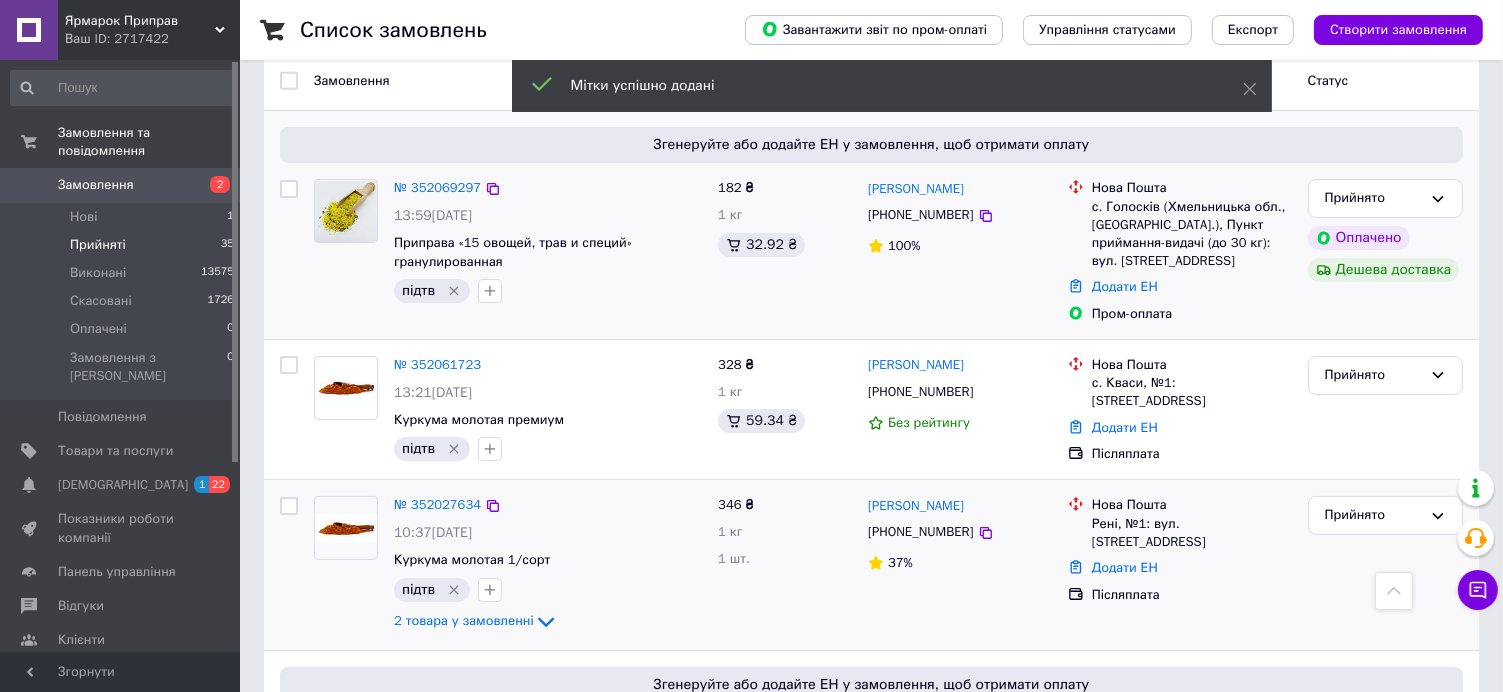 scroll, scrollTop: 165, scrollLeft: 0, axis: vertical 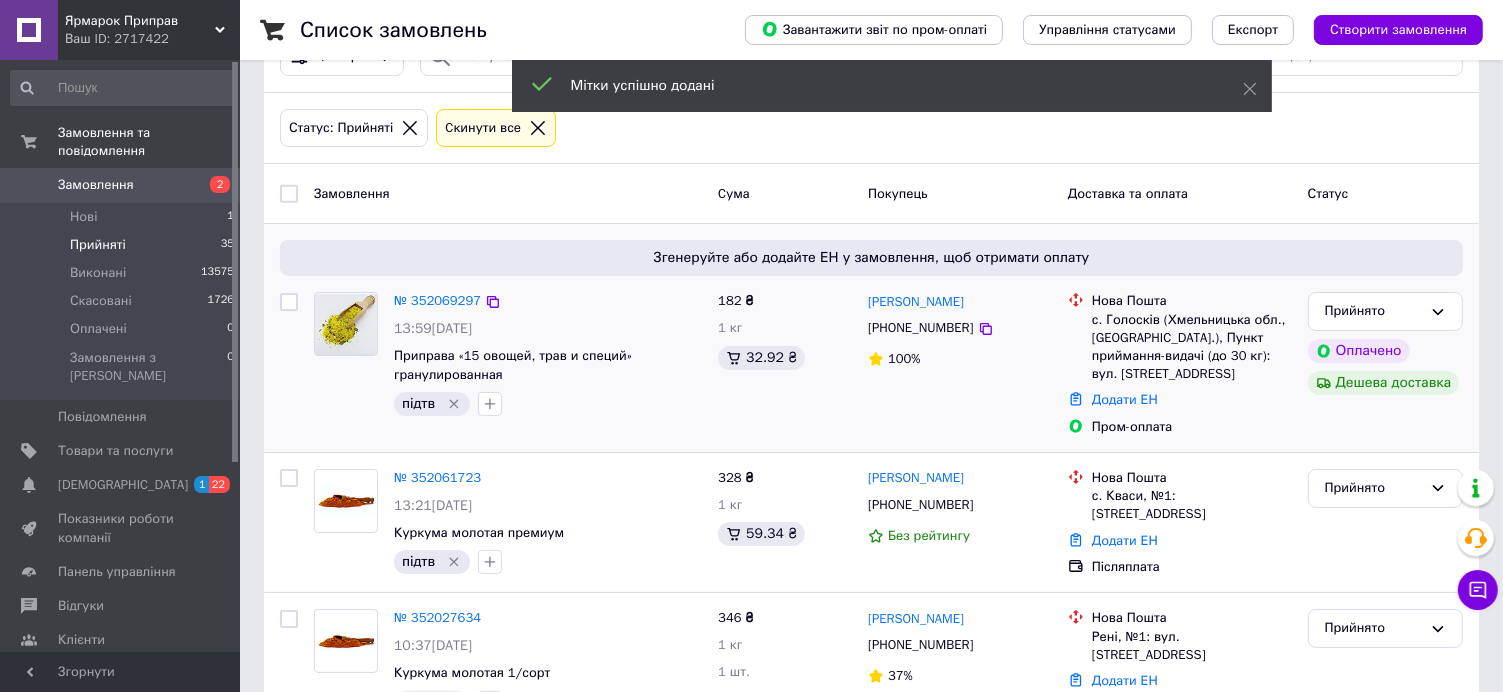 drag, startPoint x: 1028, startPoint y: 295, endPoint x: 866, endPoint y: 303, distance: 162.19742 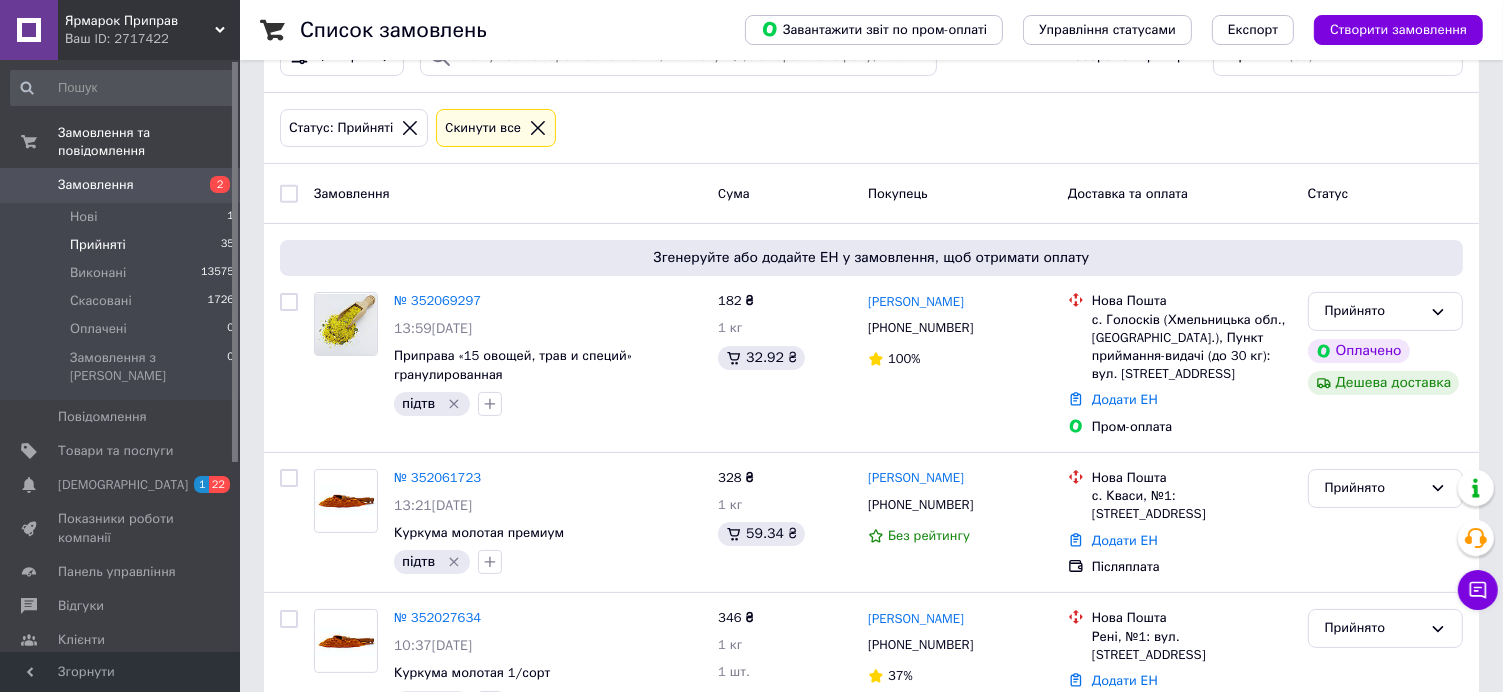 click on "Cума" at bounding box center (785, 194) 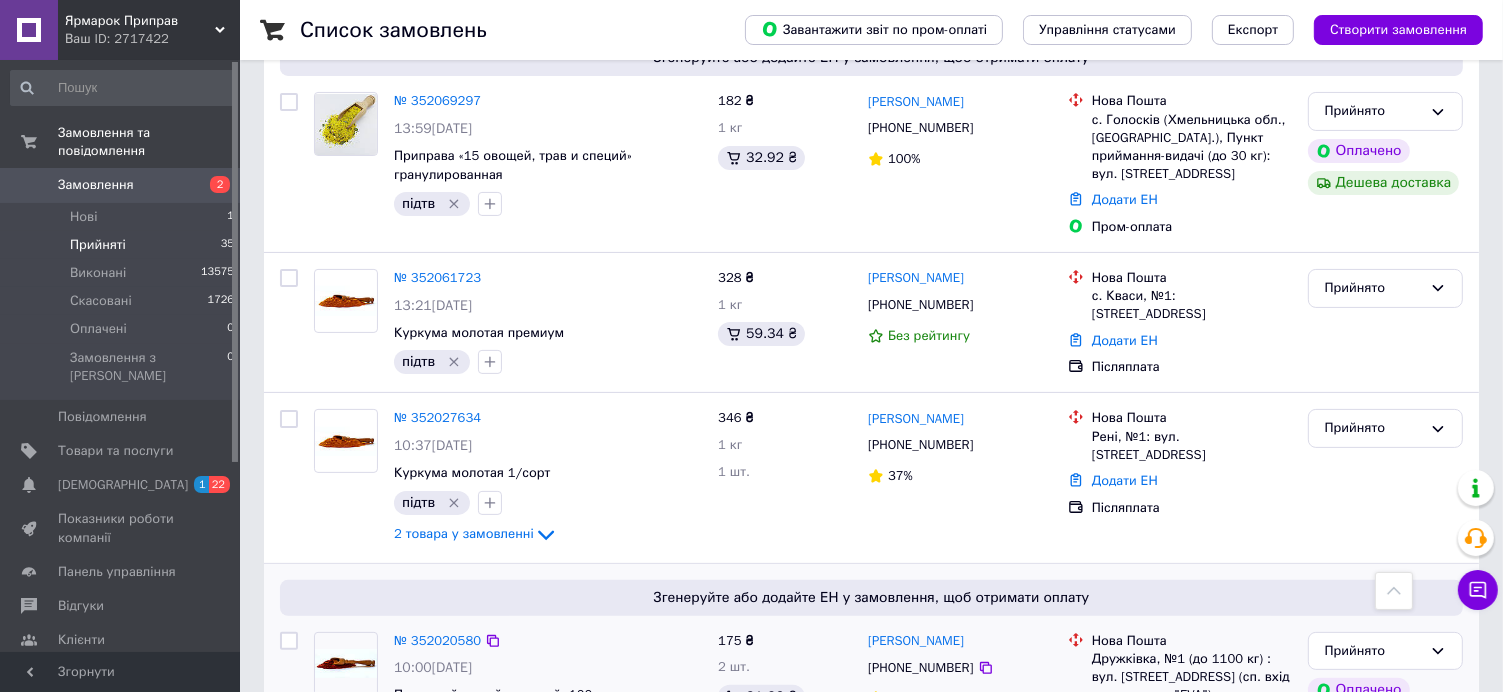 scroll, scrollTop: 665, scrollLeft: 0, axis: vertical 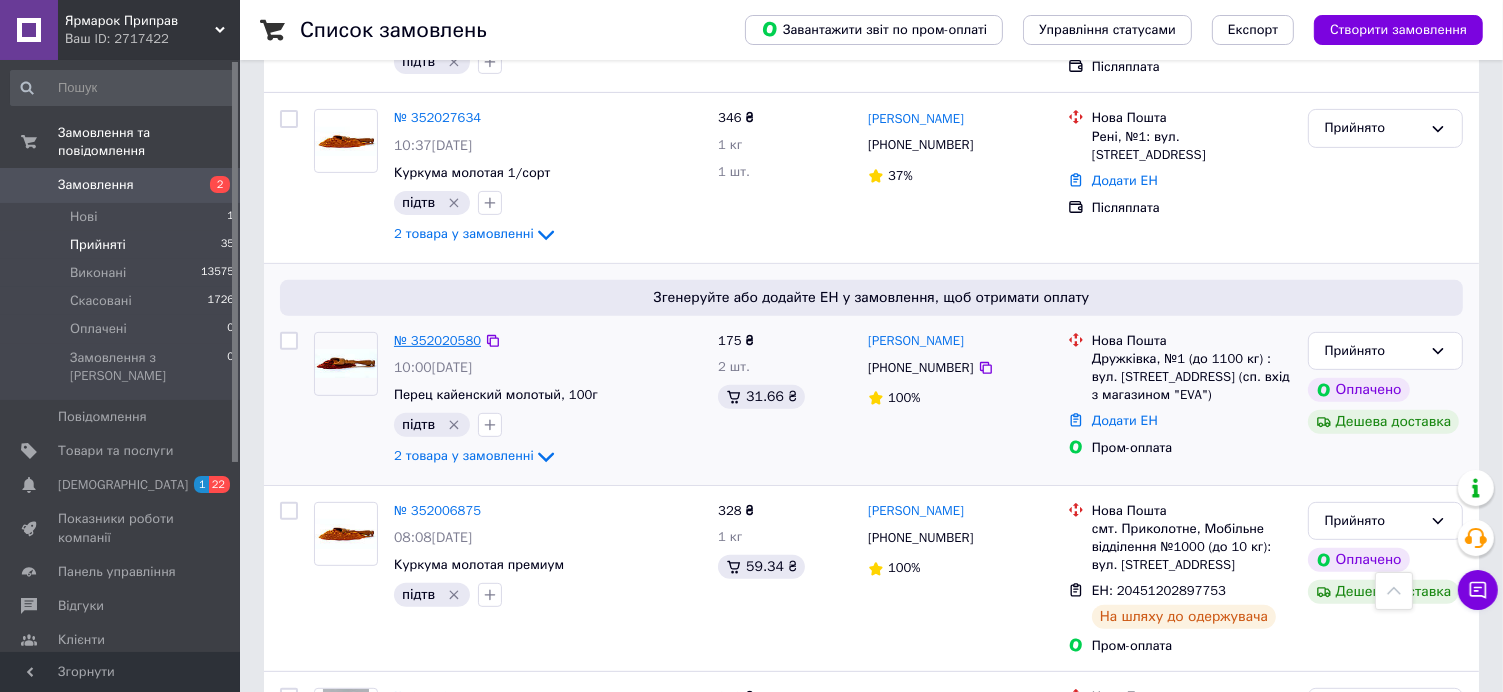 click on "№ 352020580" at bounding box center (437, 340) 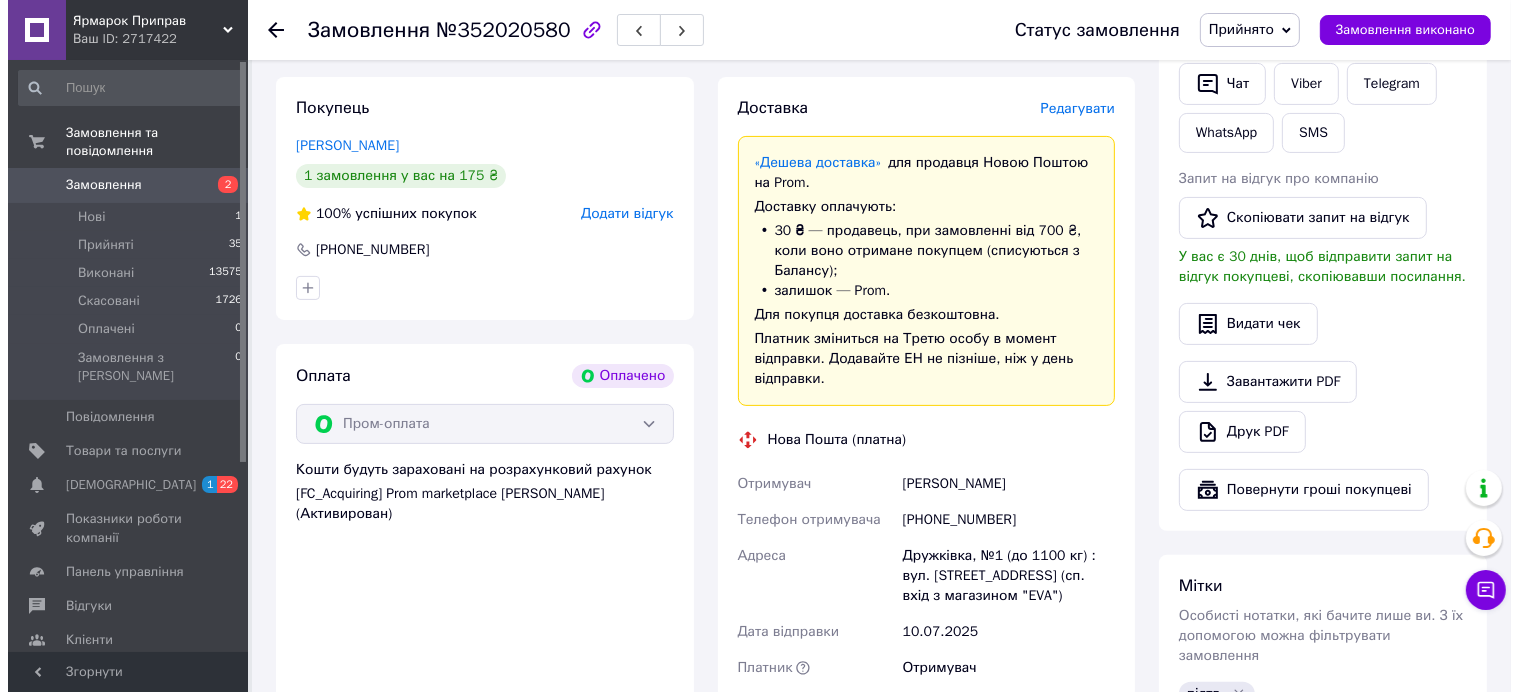 scroll, scrollTop: 465, scrollLeft: 0, axis: vertical 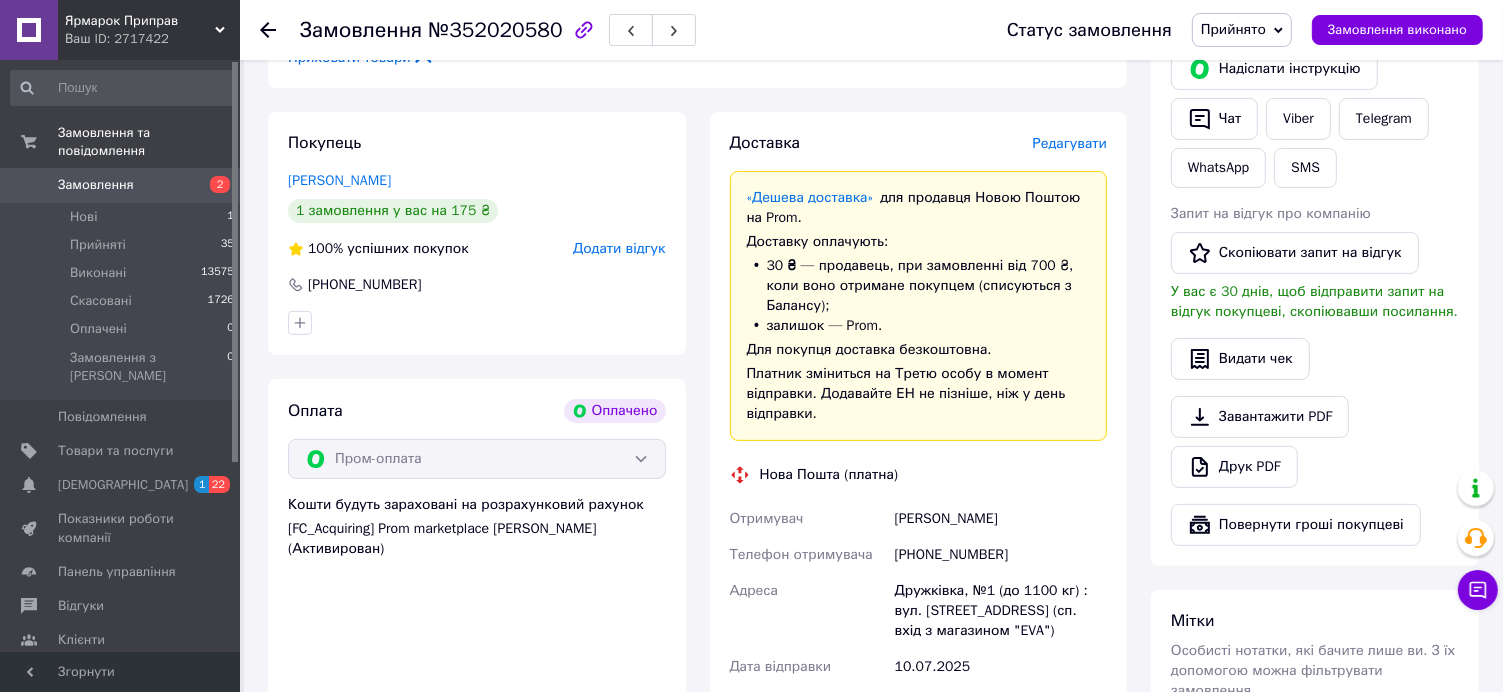 click on "Редагувати" at bounding box center (1070, 143) 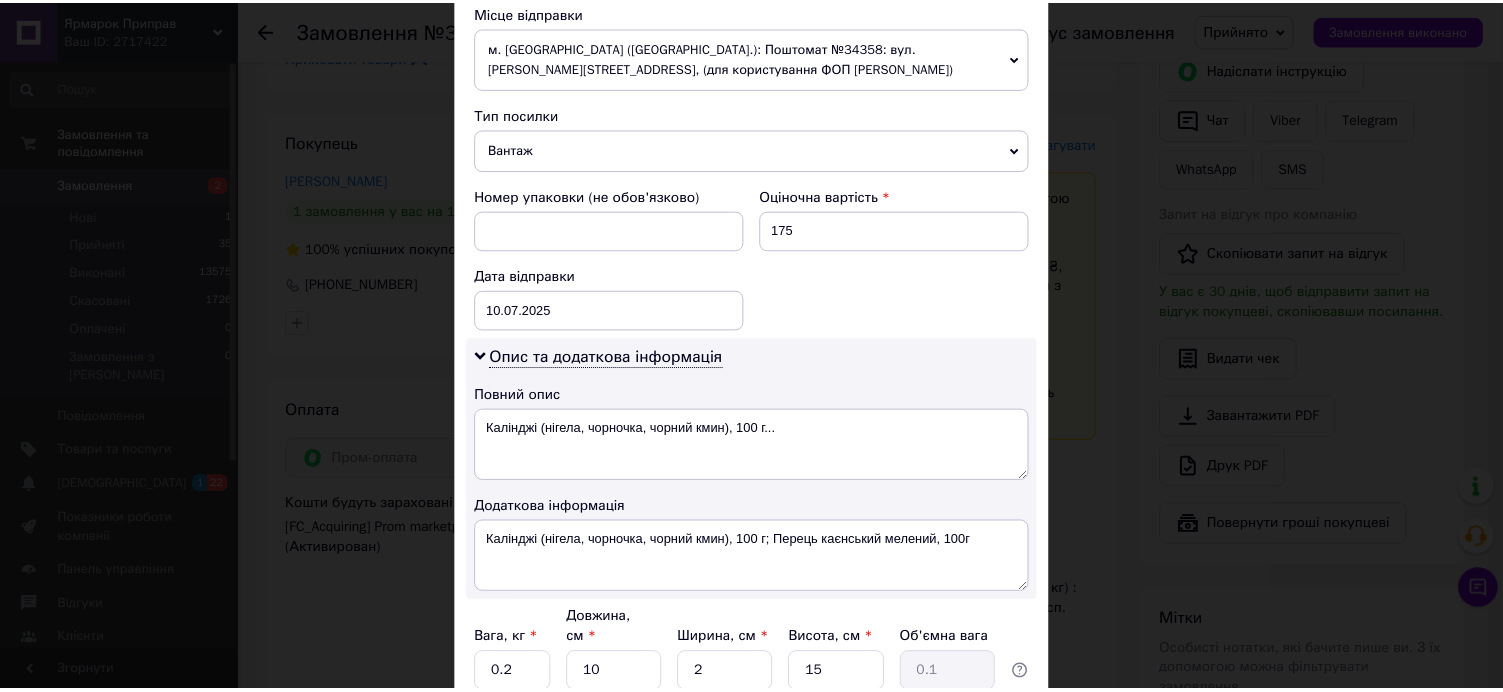 scroll, scrollTop: 873, scrollLeft: 0, axis: vertical 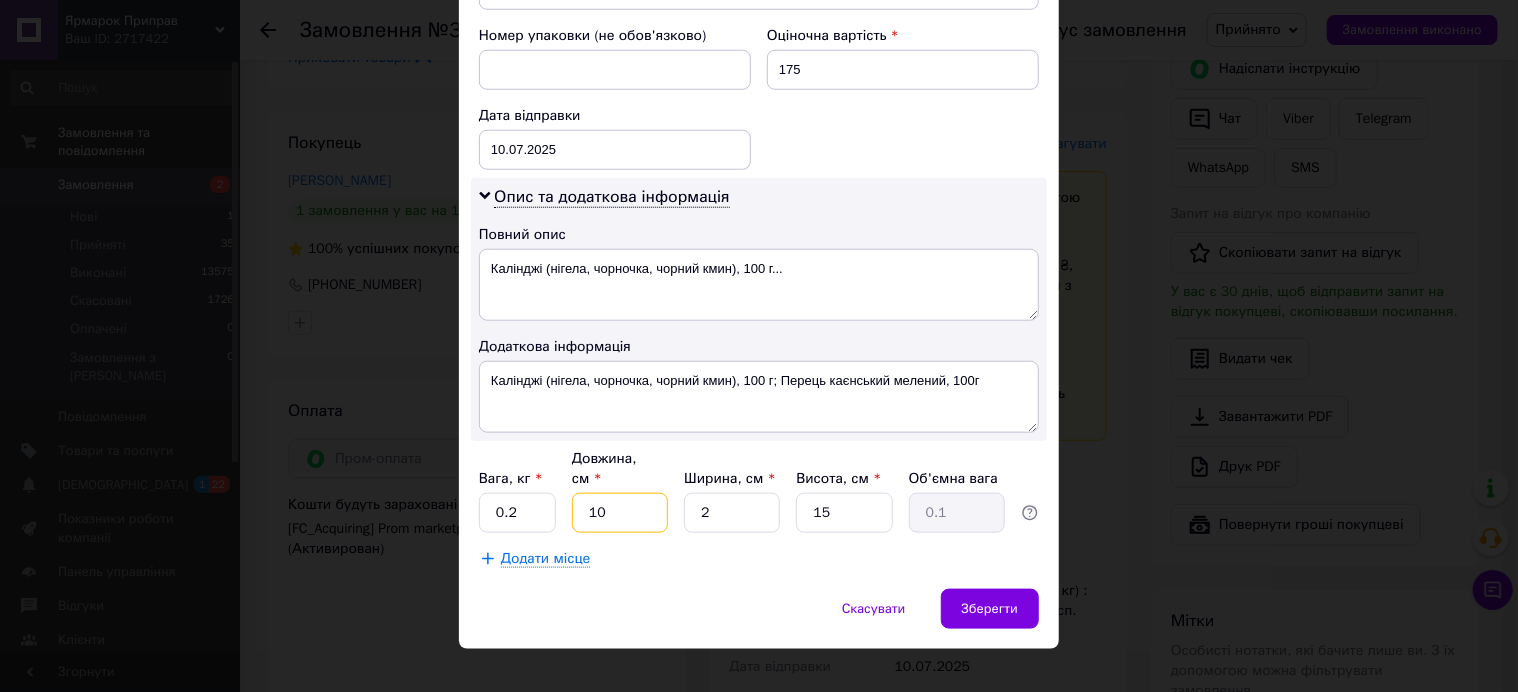 drag, startPoint x: 643, startPoint y: 486, endPoint x: 630, endPoint y: 486, distance: 13 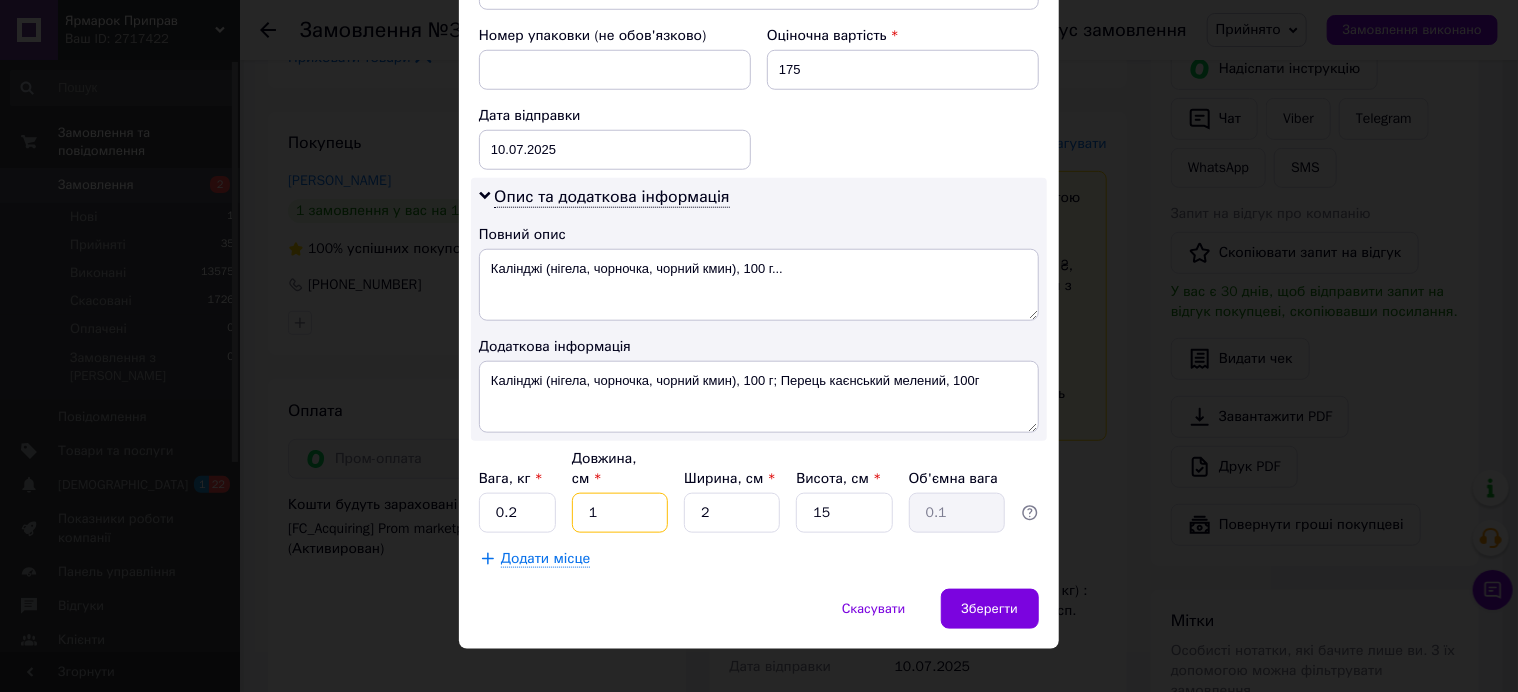 type on "15" 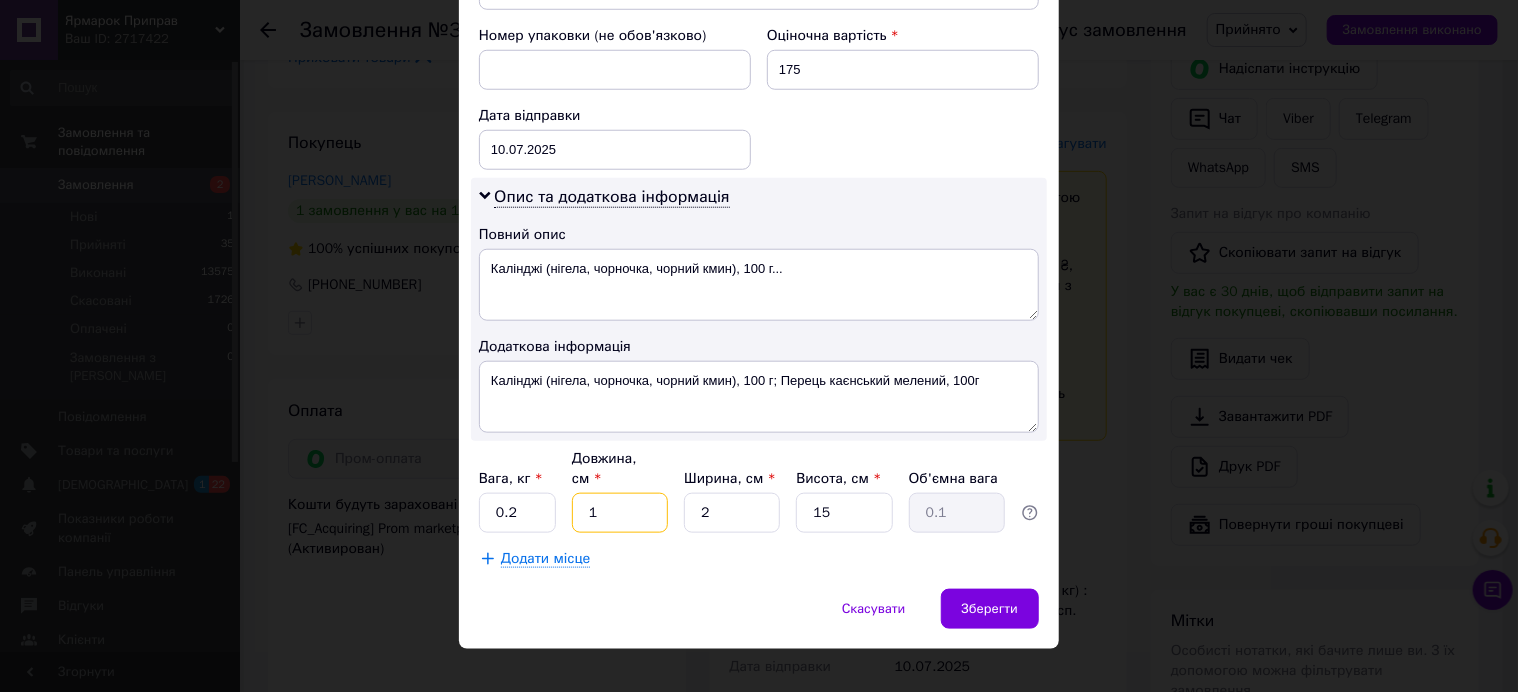 type on "0.11" 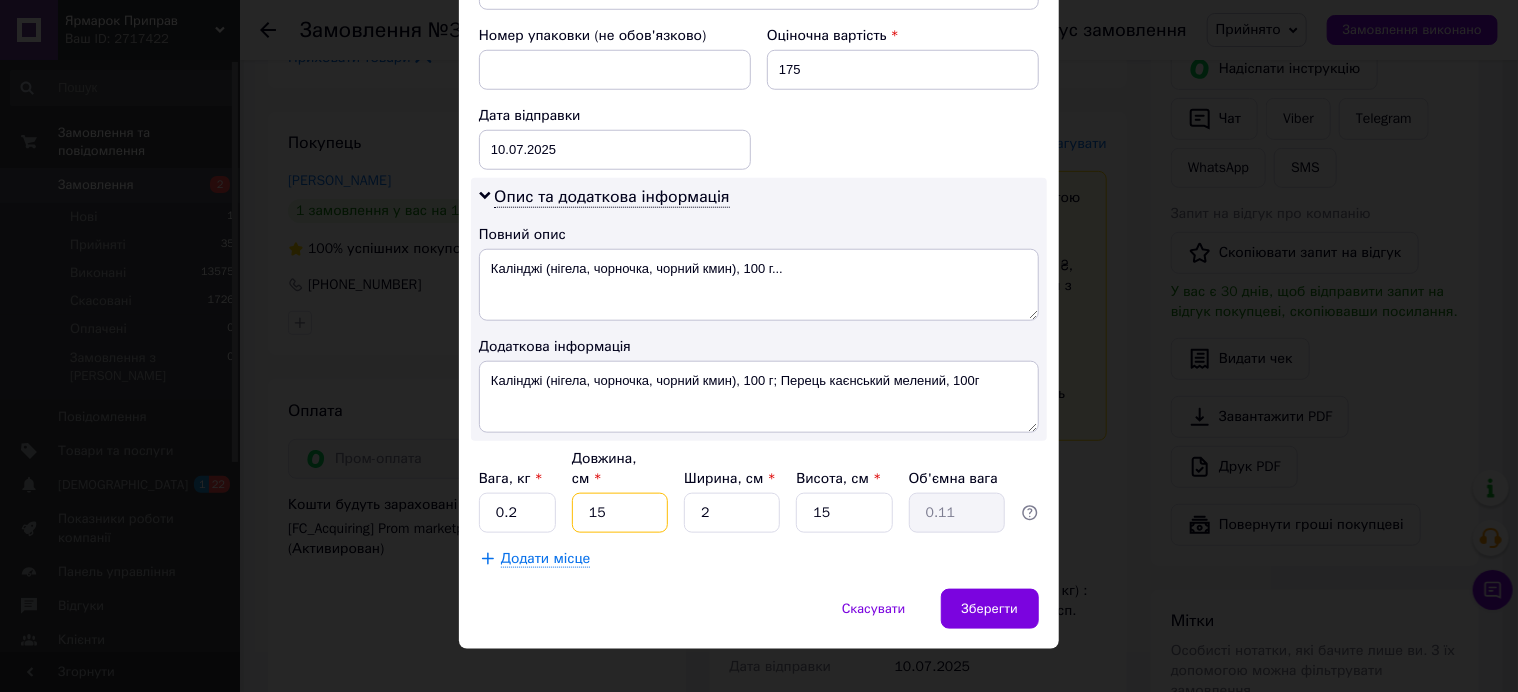 type on "15" 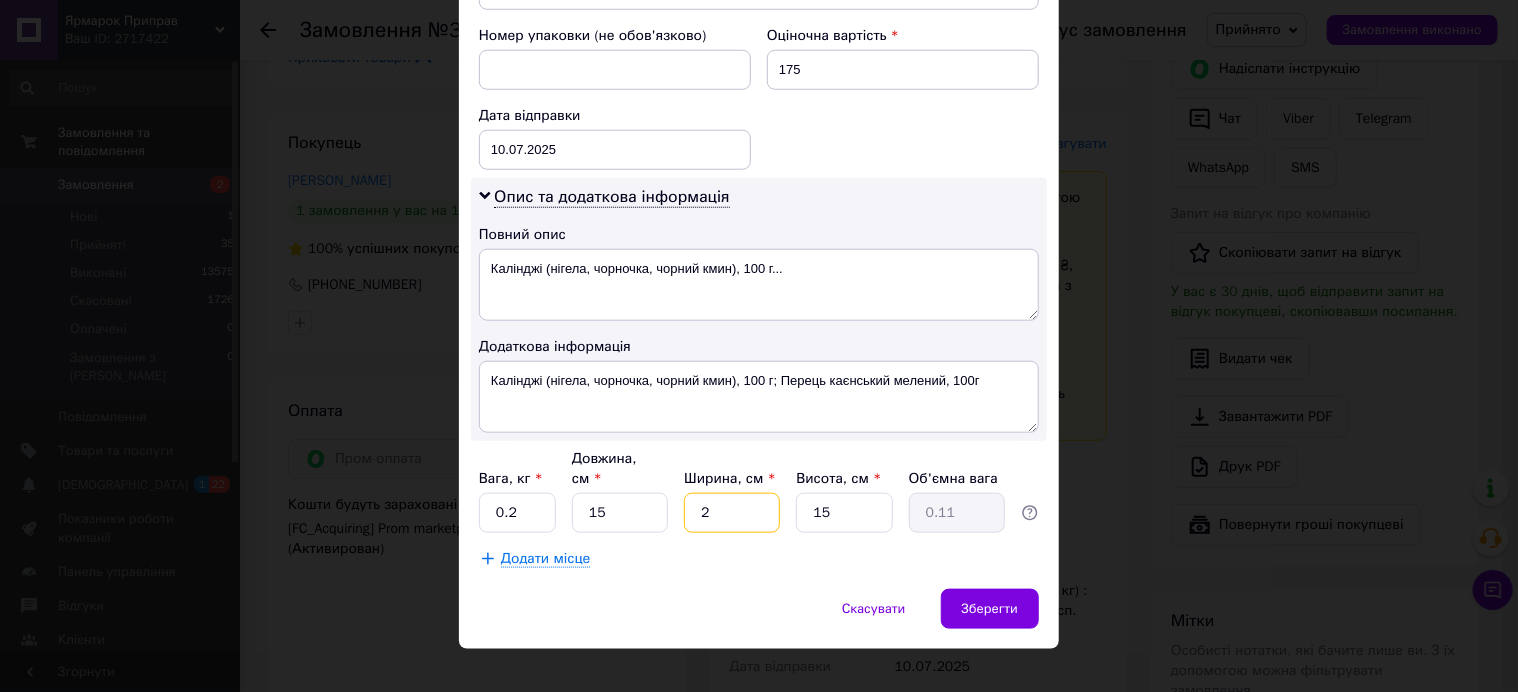 click on "2" at bounding box center (732, 513) 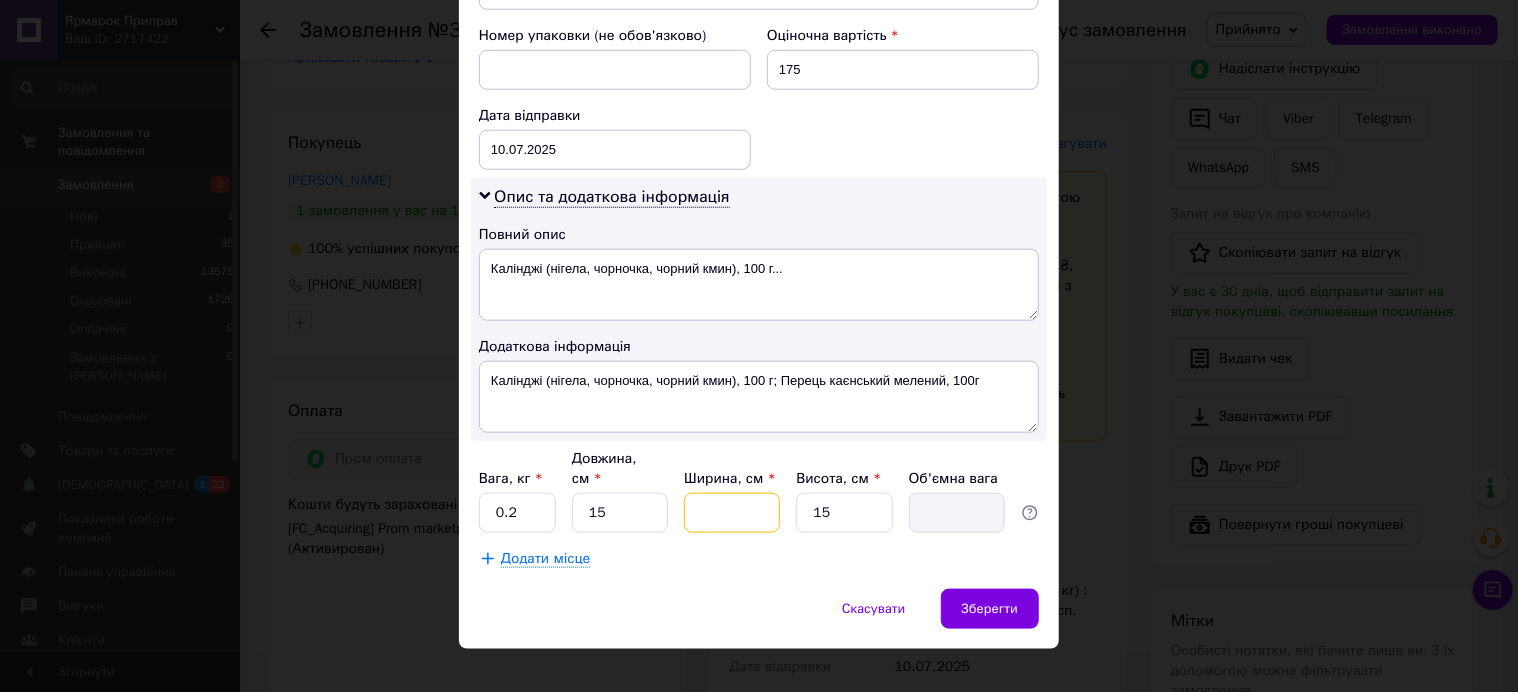 type on "1" 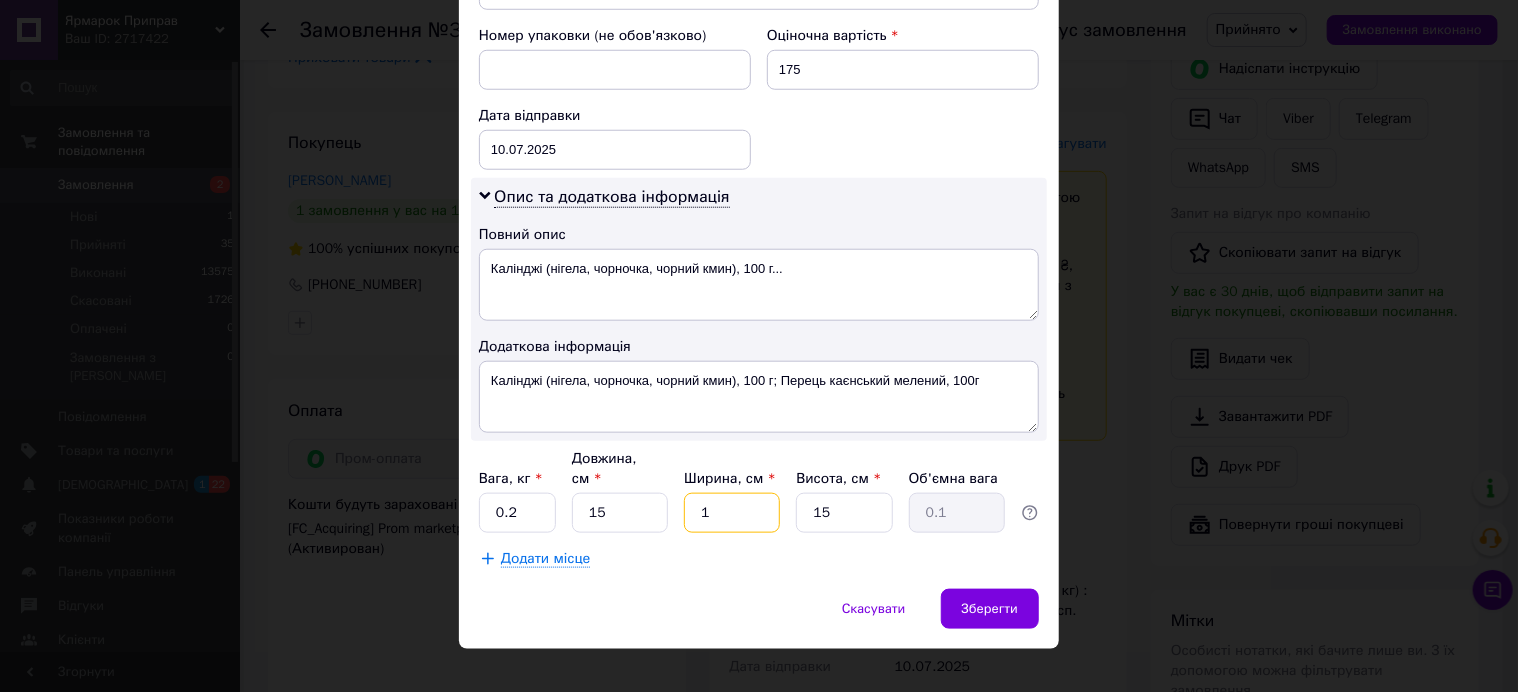 type on "11" 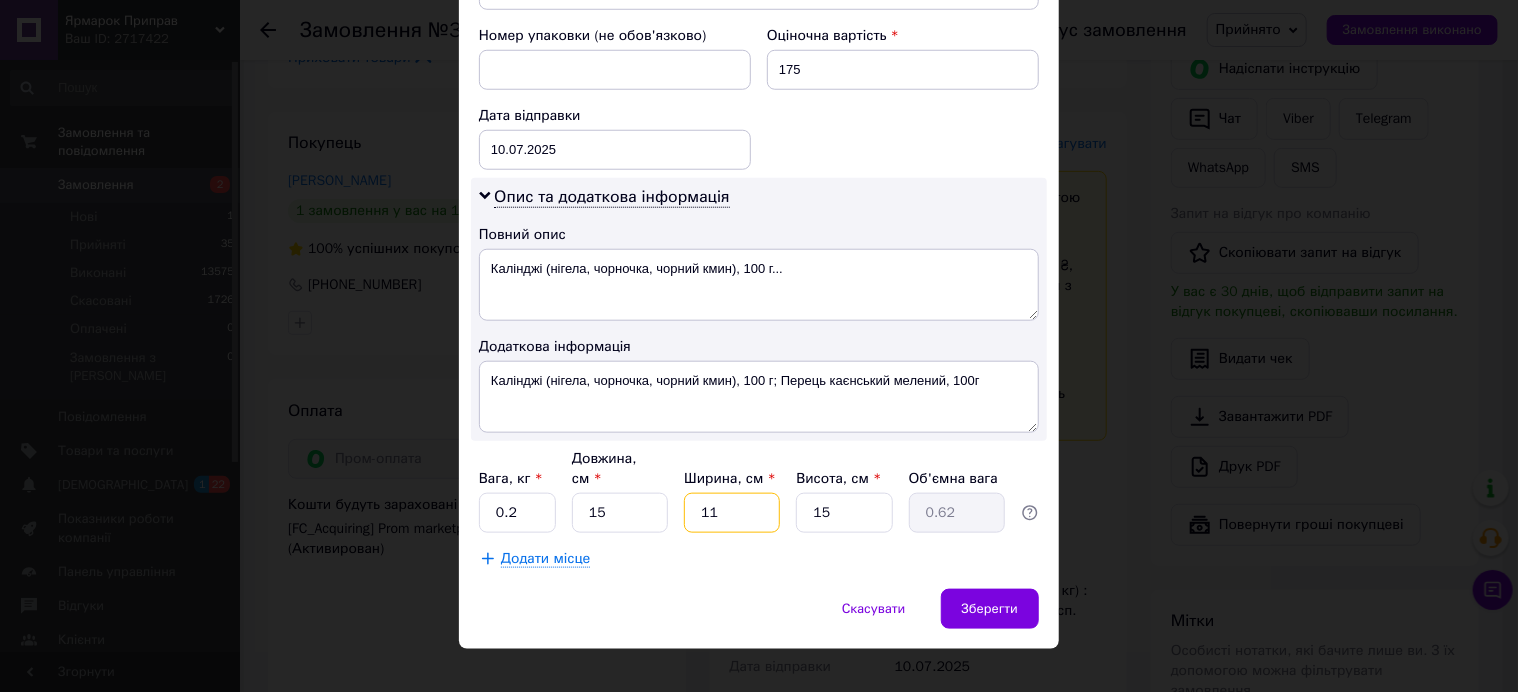 type on "11" 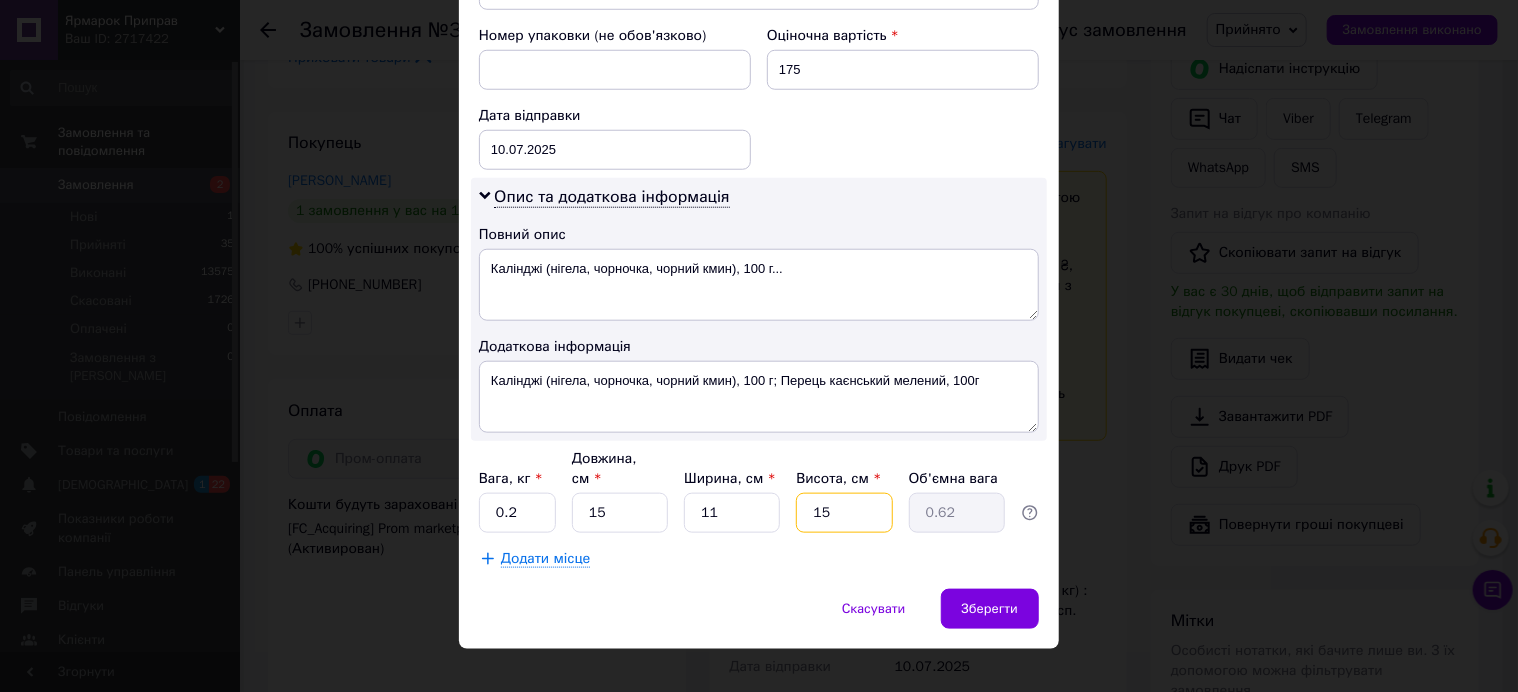 click on "15" at bounding box center (844, 513) 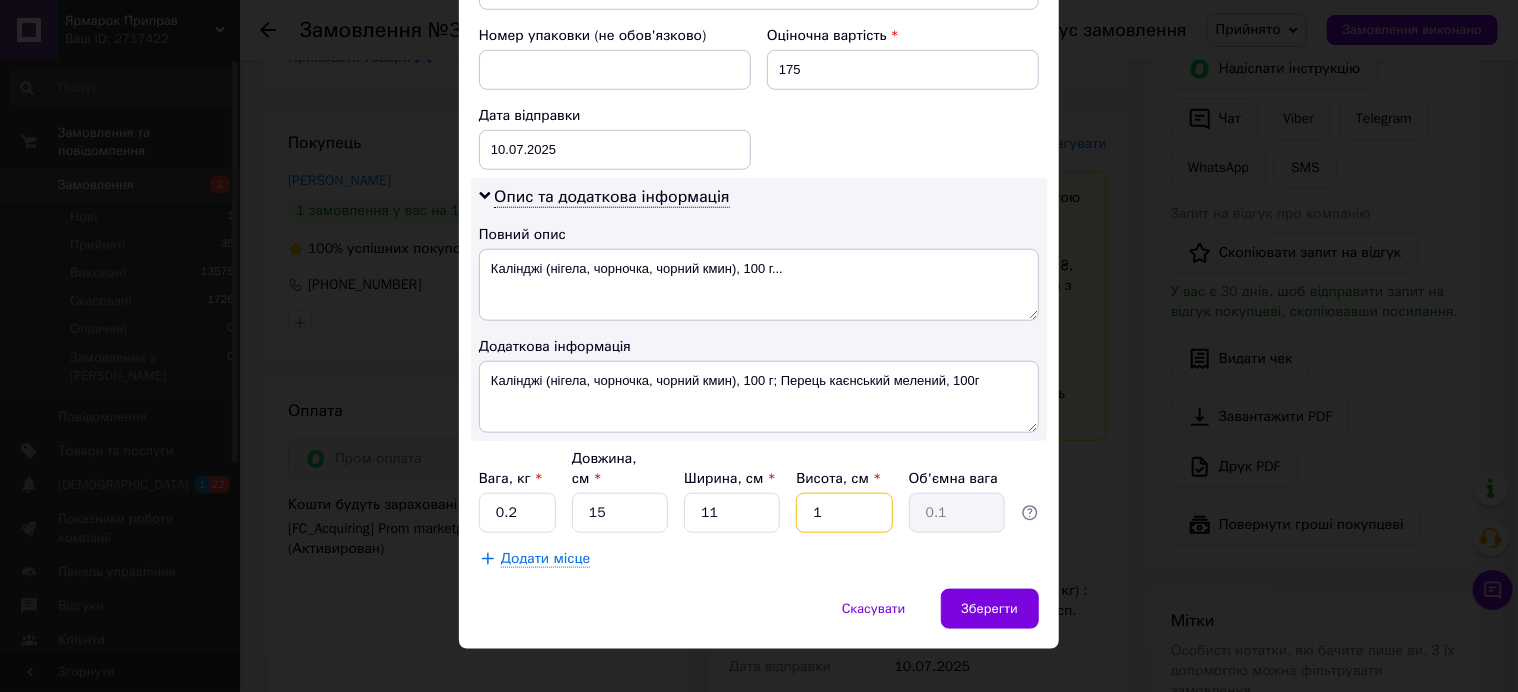 type 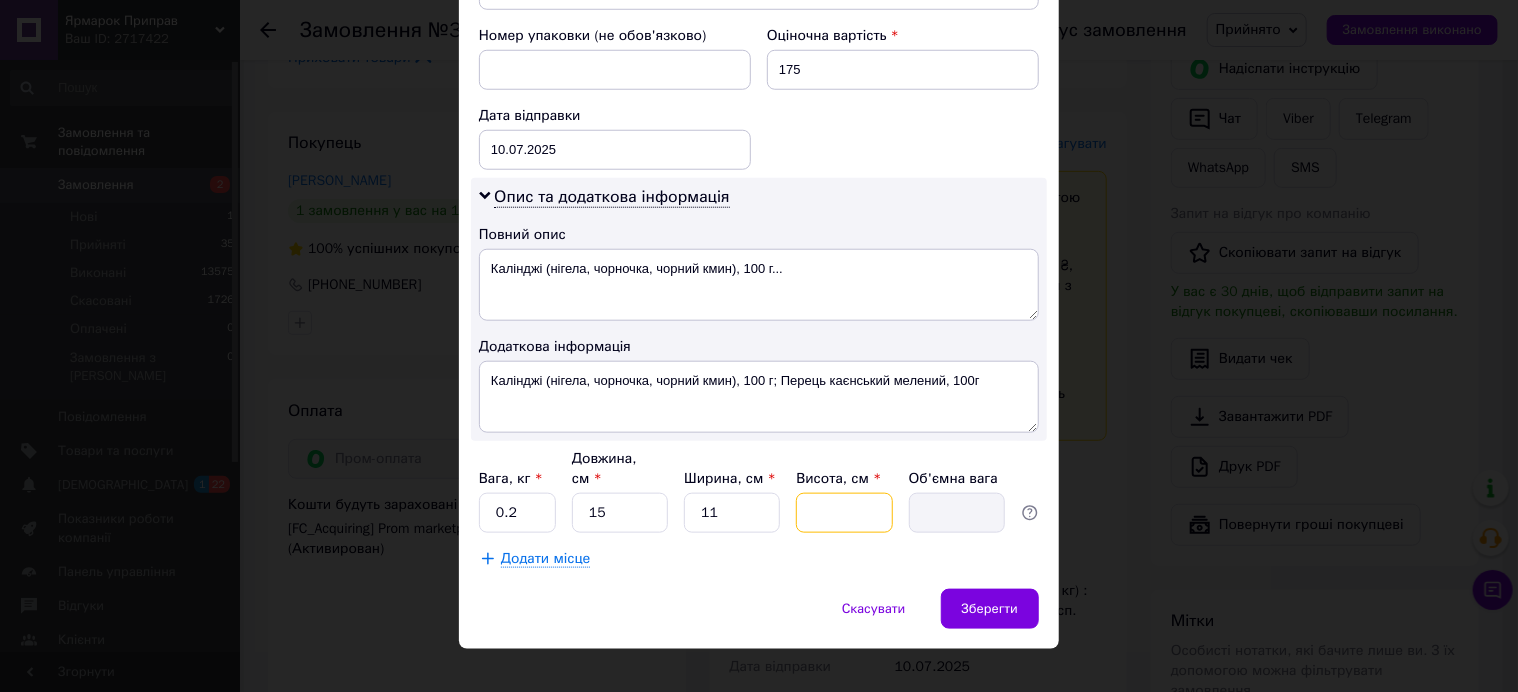 type on "4" 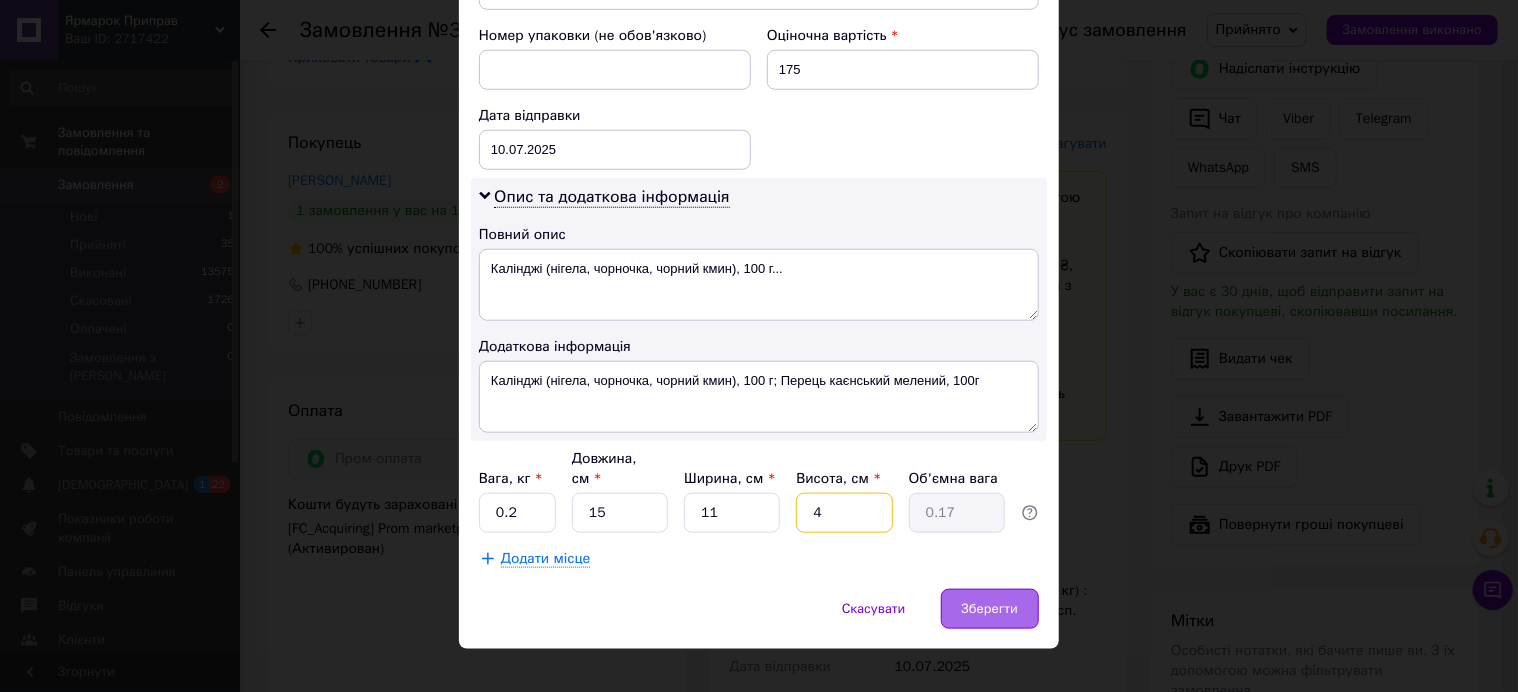 type on "4" 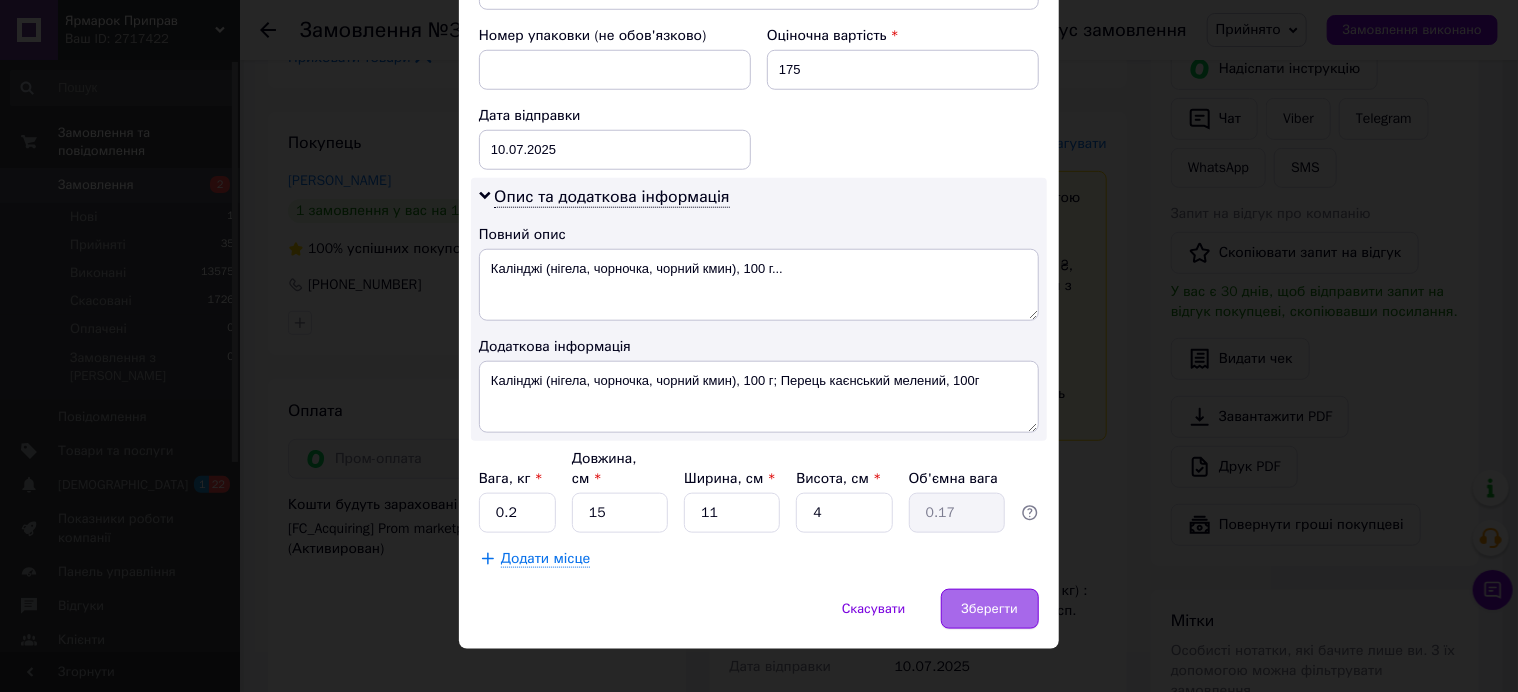 click on "Зберегти" at bounding box center [990, 609] 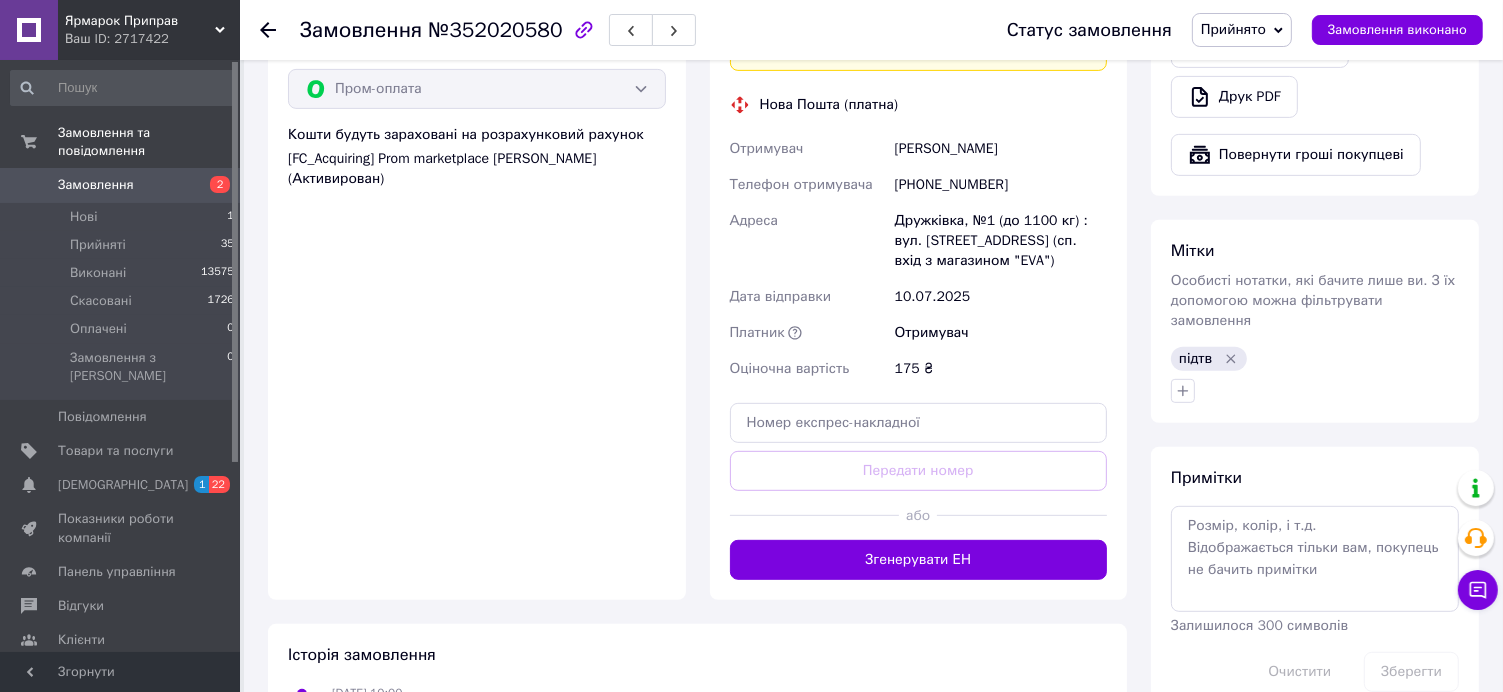 scroll, scrollTop: 965, scrollLeft: 0, axis: vertical 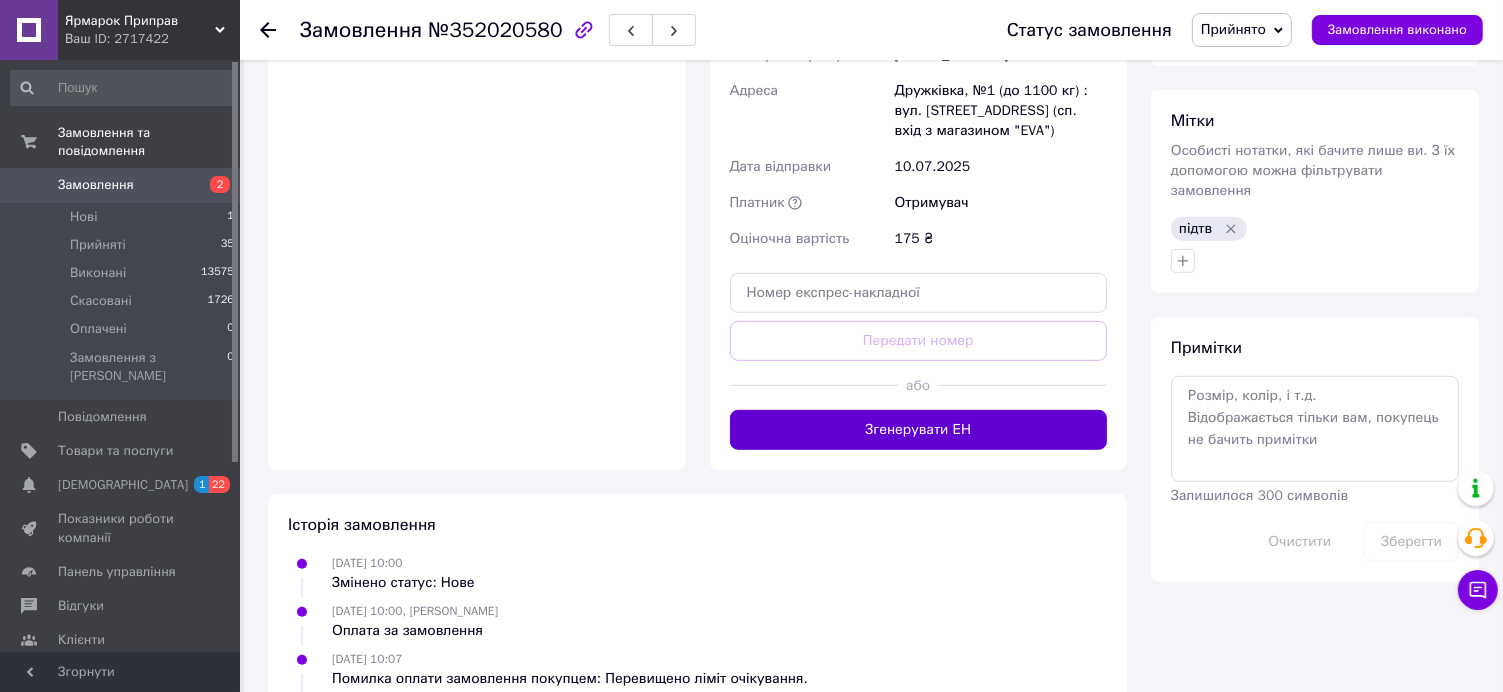 click on "Згенерувати ЕН" at bounding box center (919, 430) 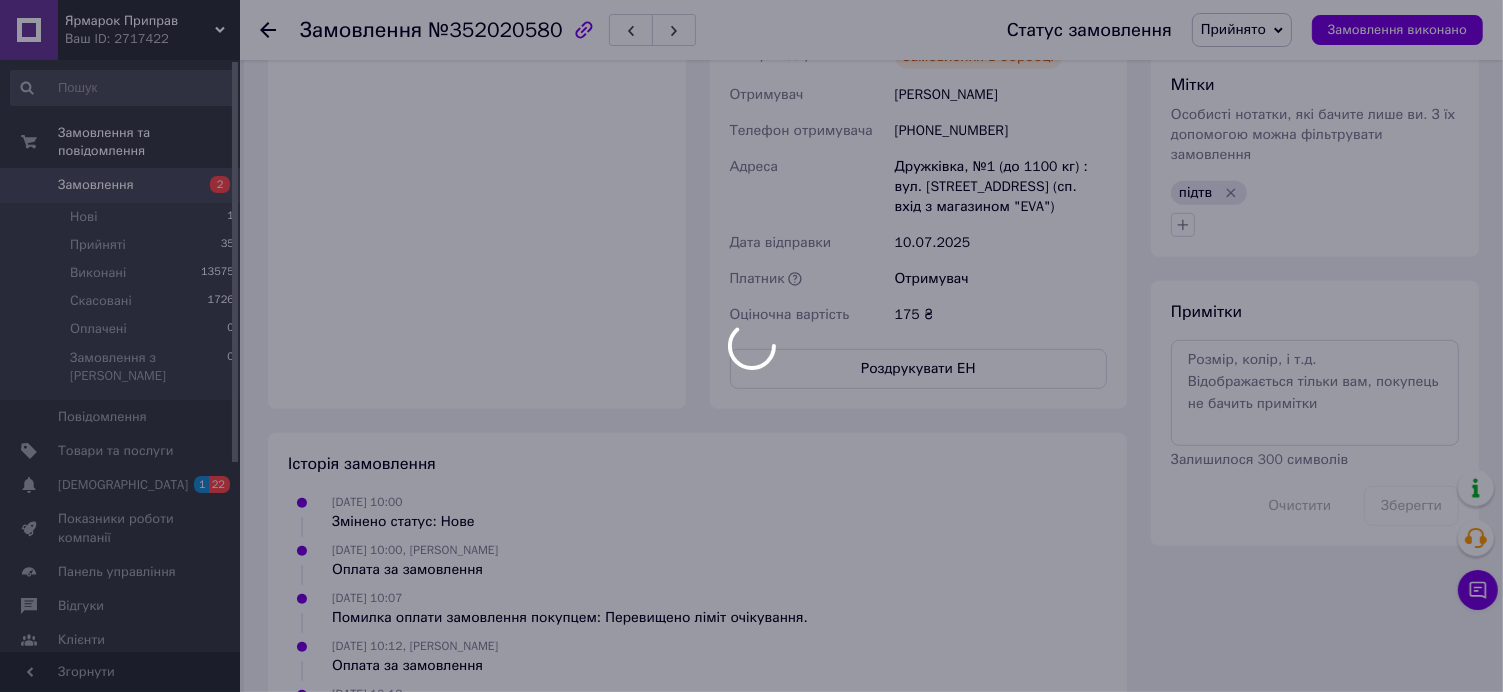 scroll, scrollTop: 24, scrollLeft: 0, axis: vertical 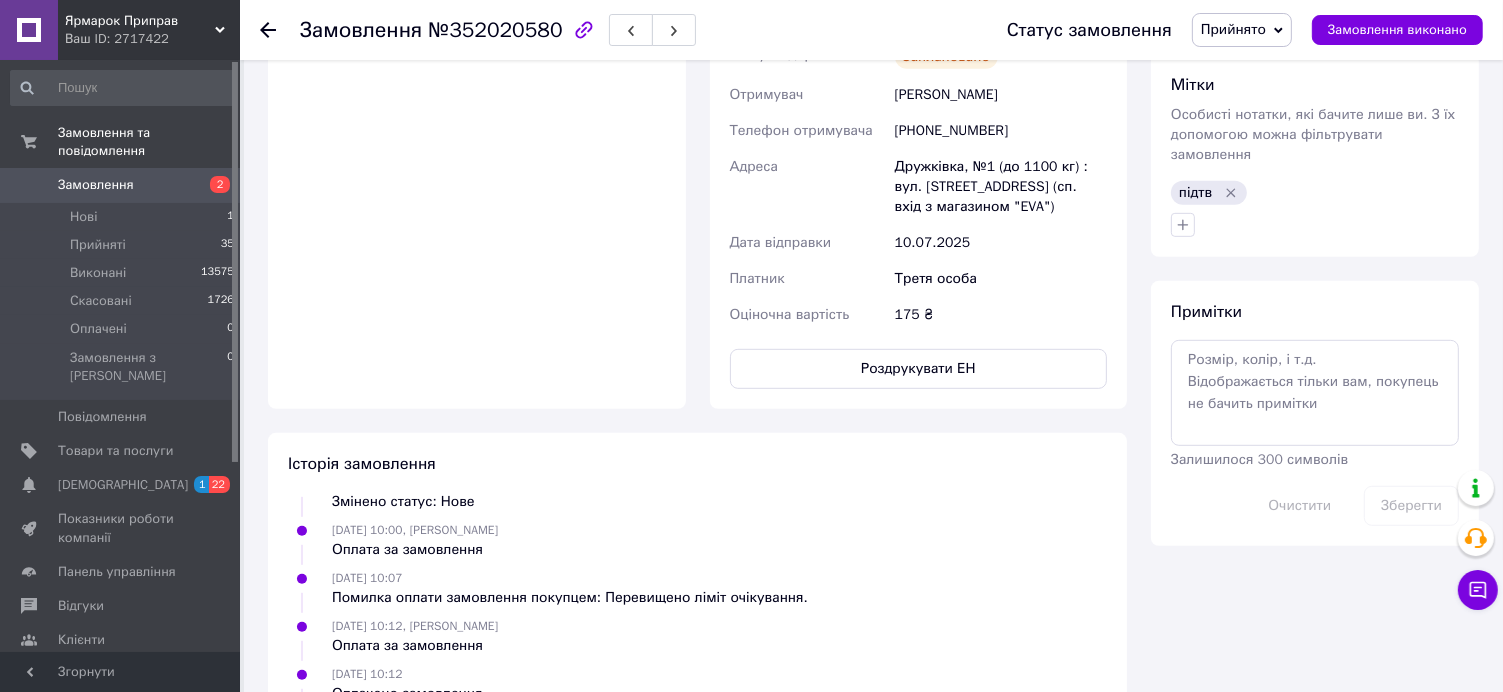 click 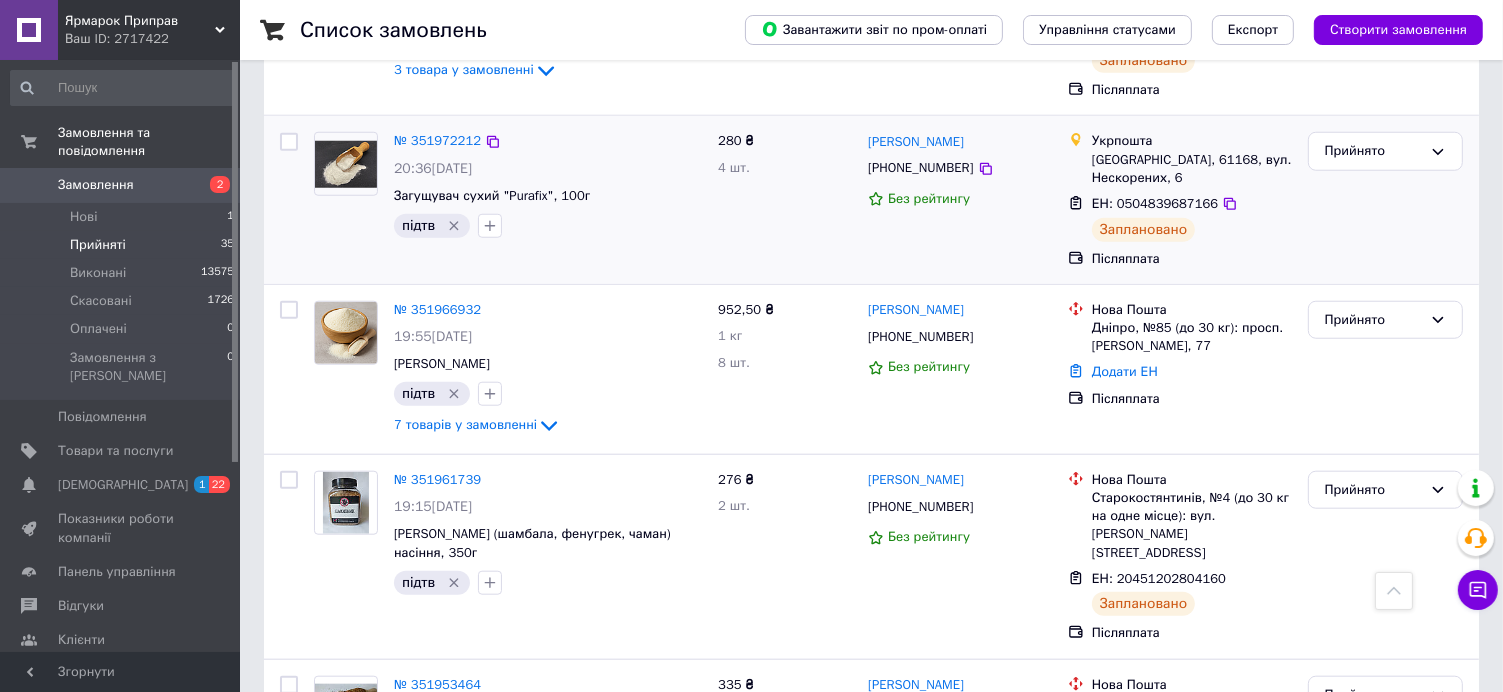 scroll, scrollTop: 1800, scrollLeft: 0, axis: vertical 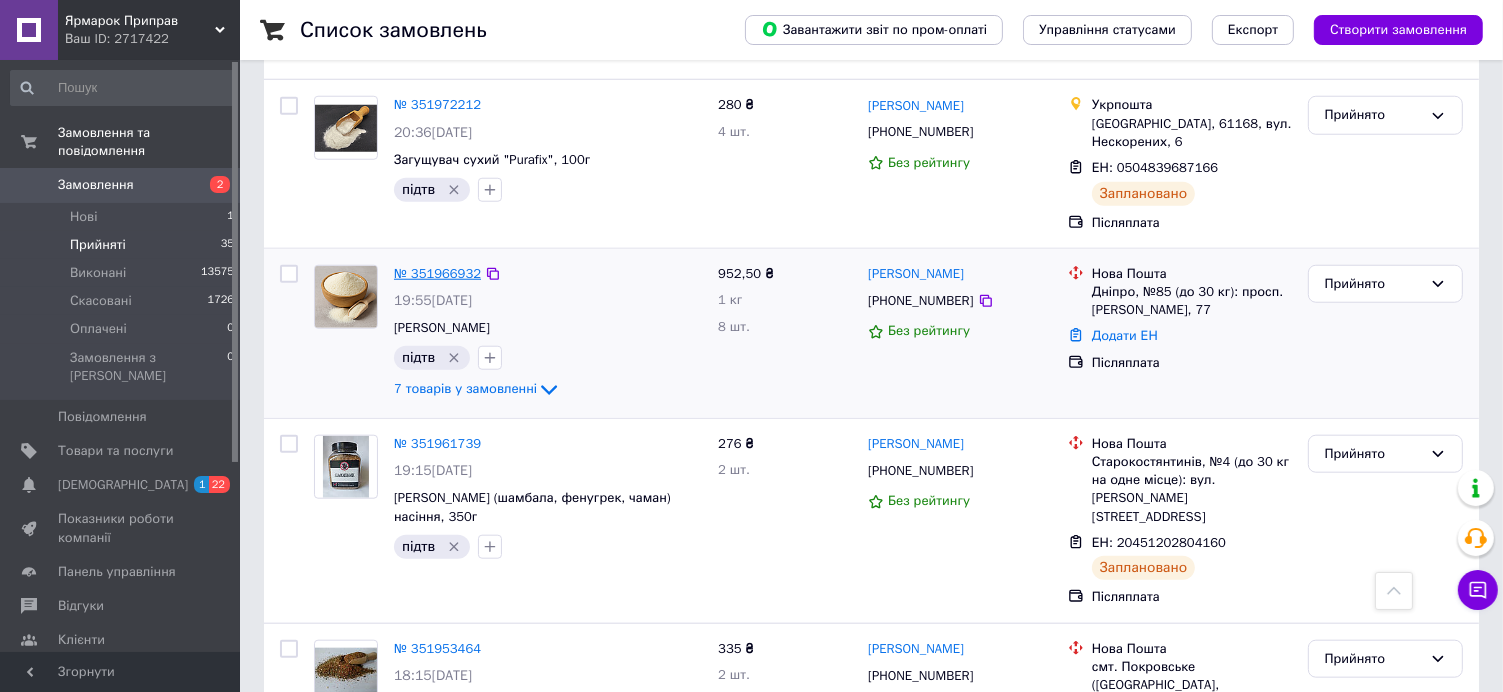 click on "№ 351966932" at bounding box center [437, 273] 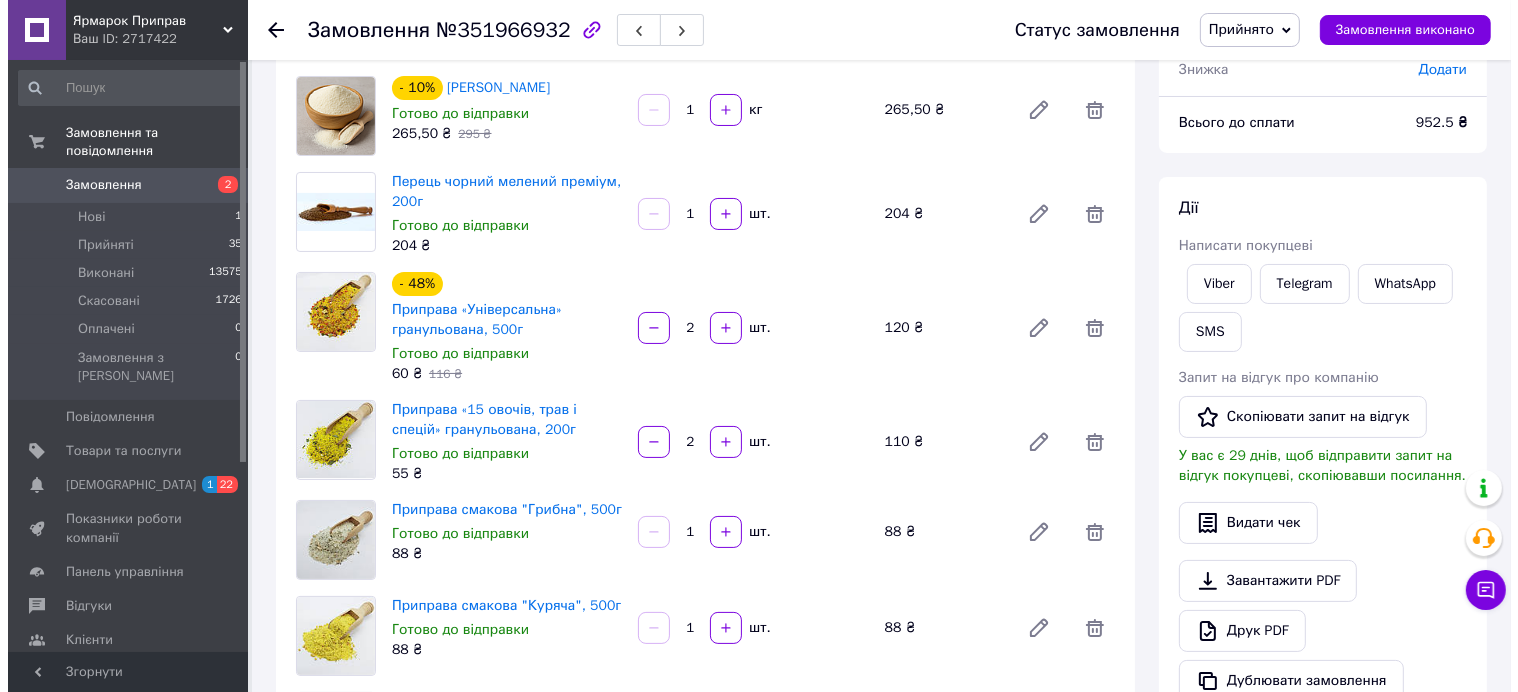 scroll, scrollTop: 655, scrollLeft: 0, axis: vertical 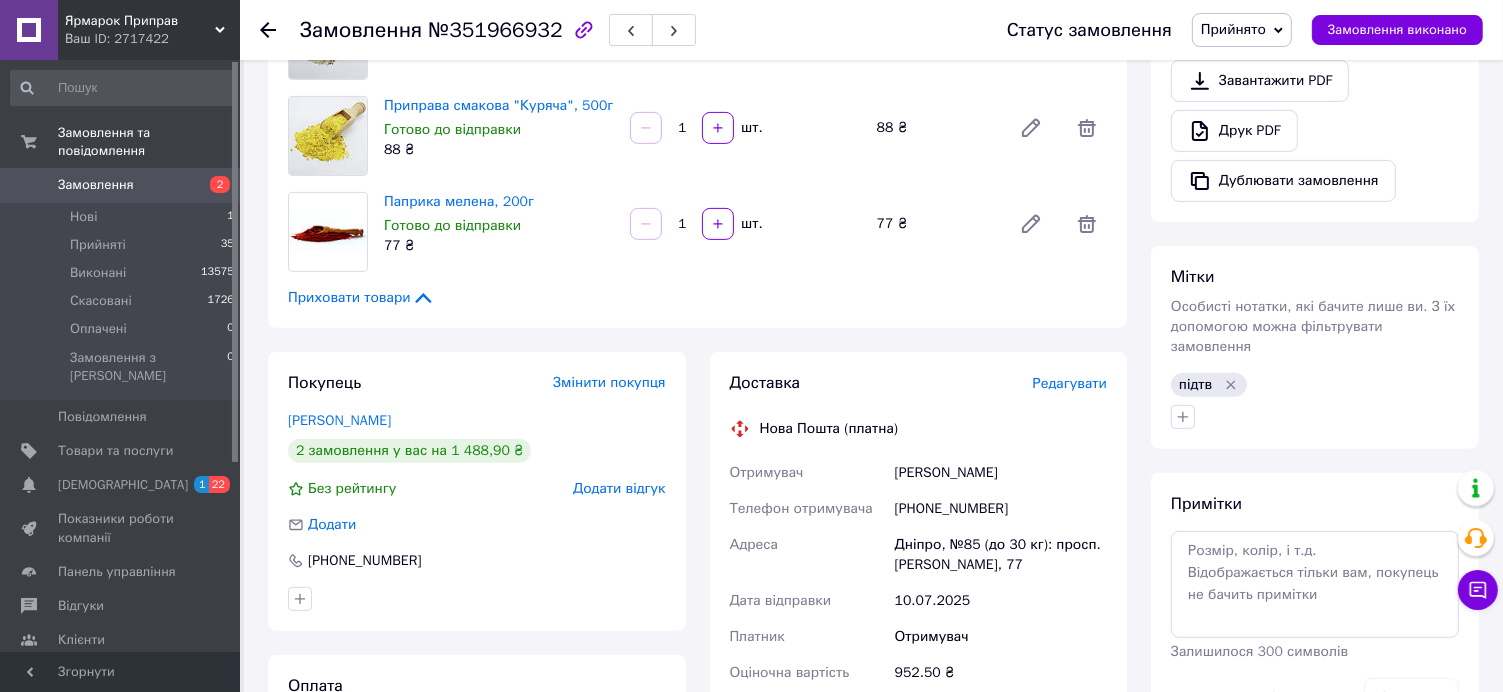 click on "Редагувати" at bounding box center (1070, 383) 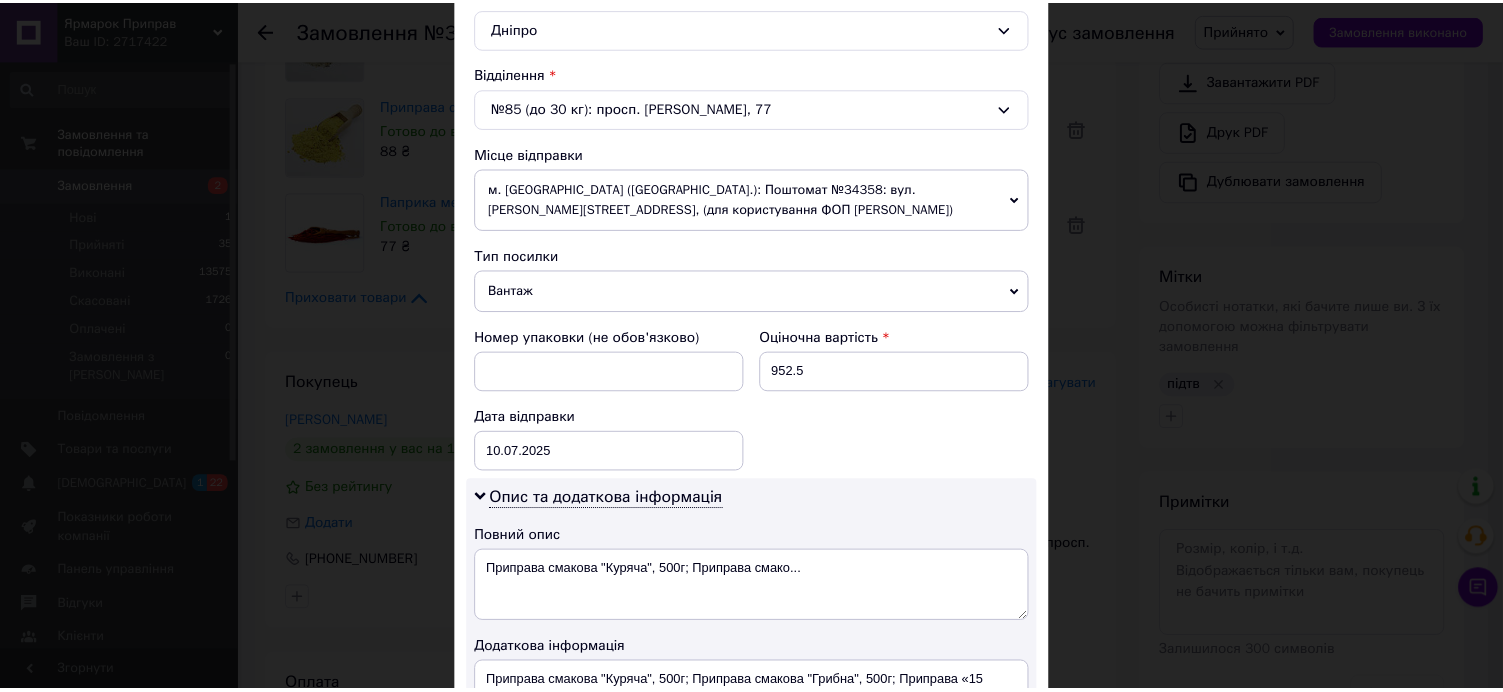 scroll, scrollTop: 0, scrollLeft: 0, axis: both 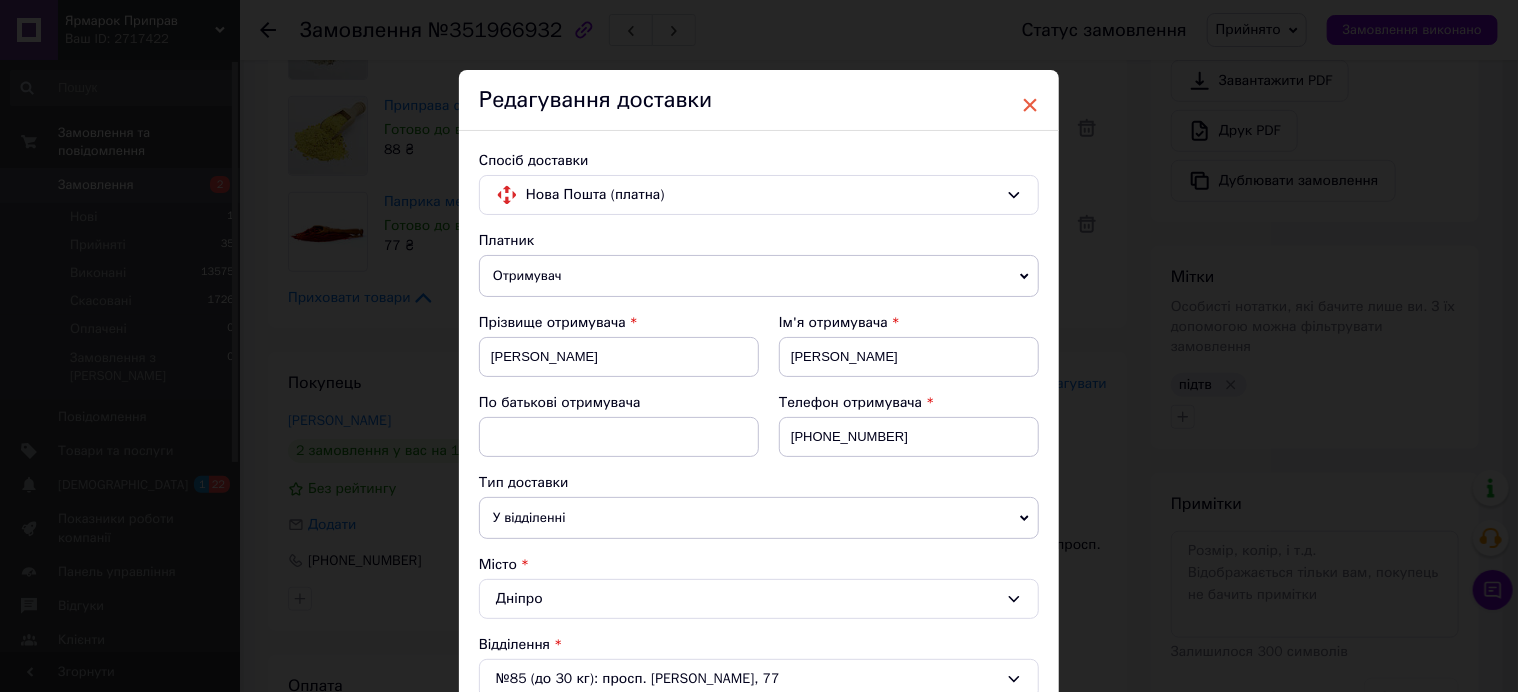 click on "×" at bounding box center [1030, 105] 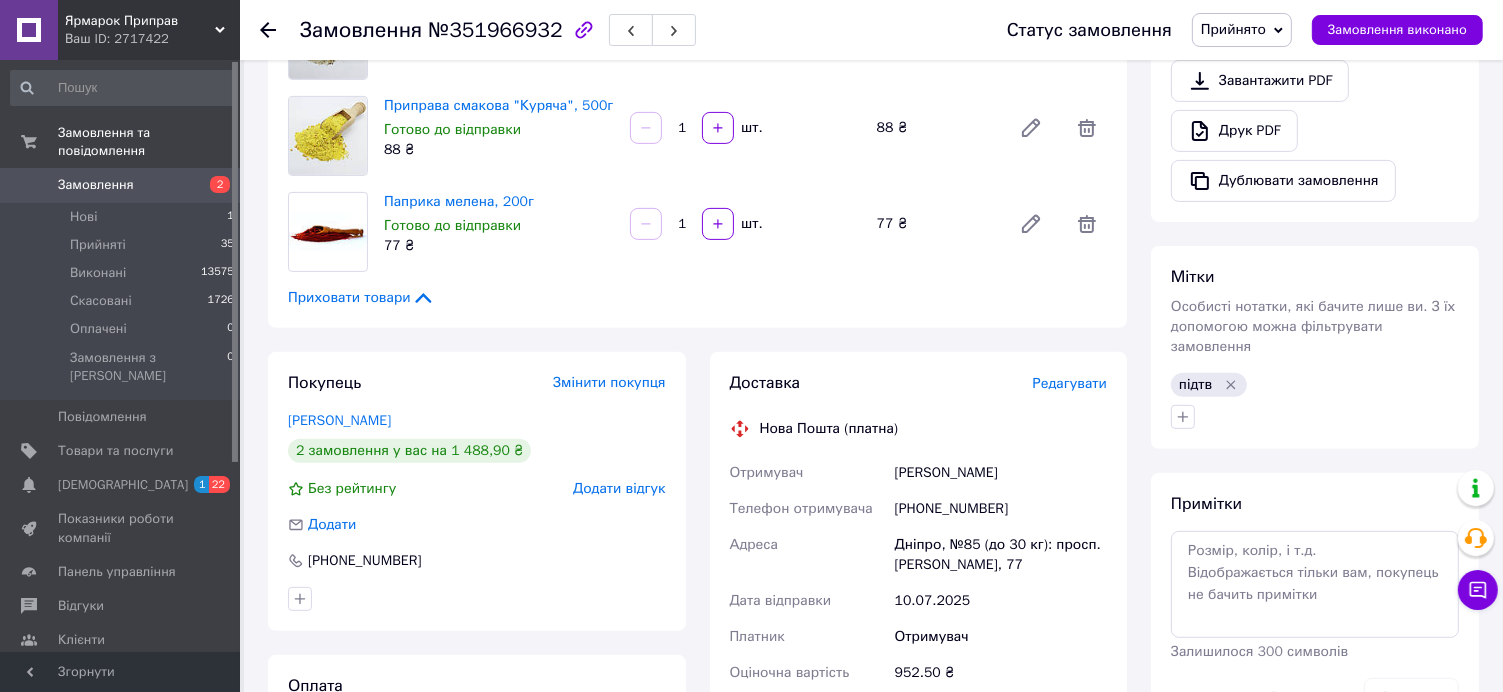 click 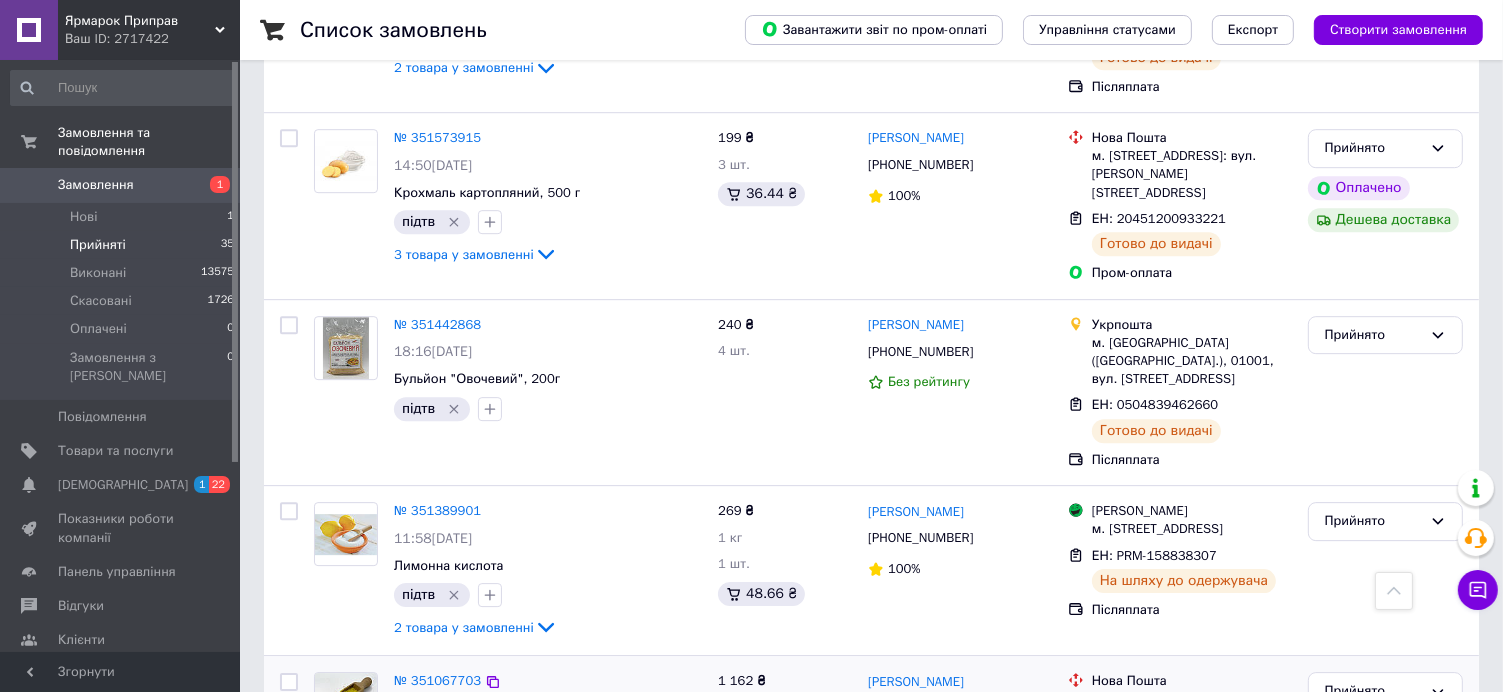 scroll, scrollTop: 6082, scrollLeft: 0, axis: vertical 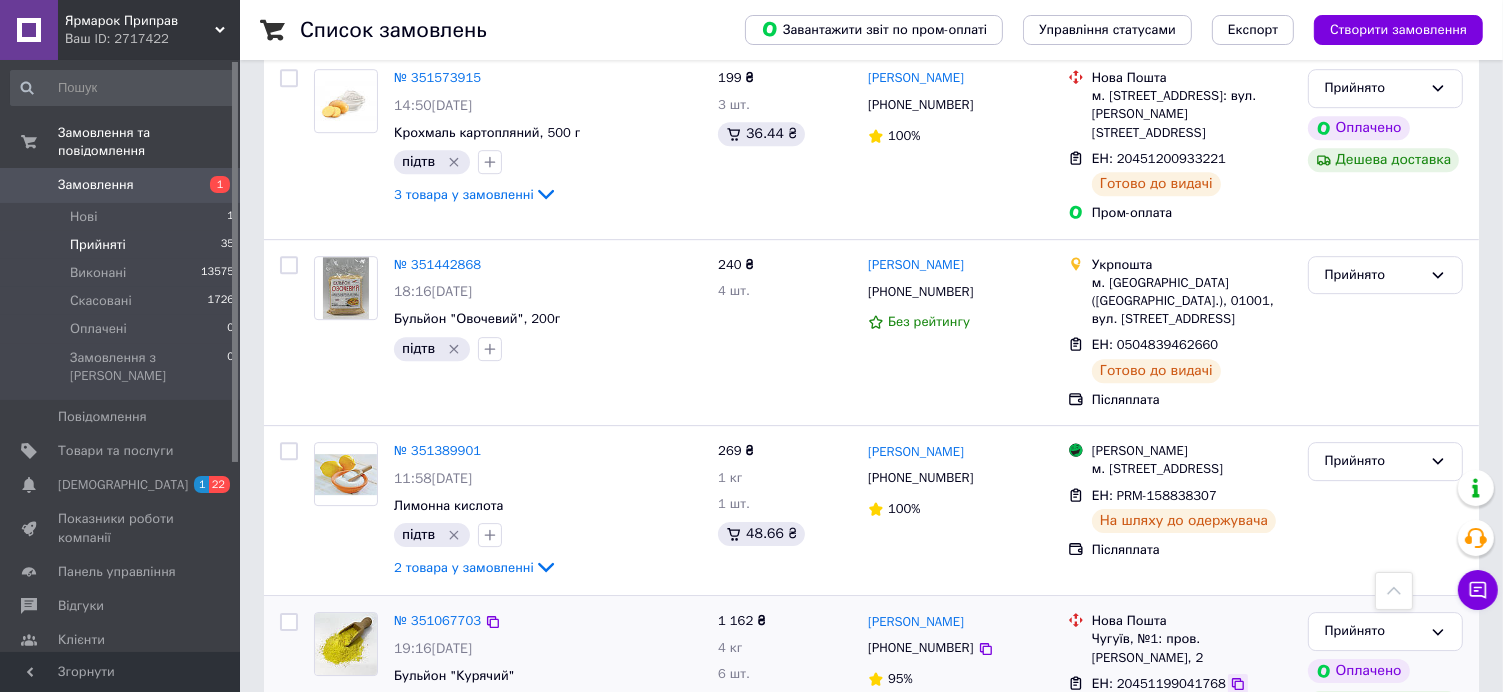 click 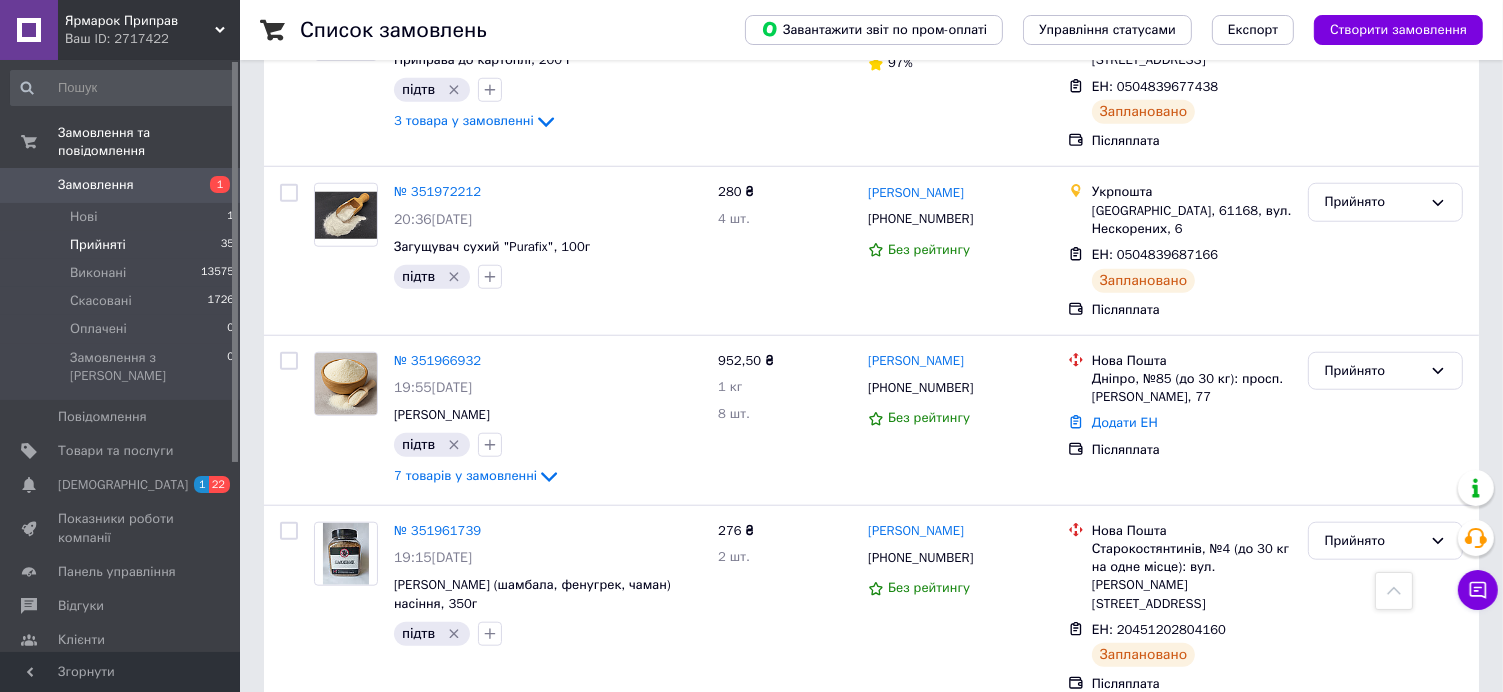 scroll, scrollTop: 1682, scrollLeft: 0, axis: vertical 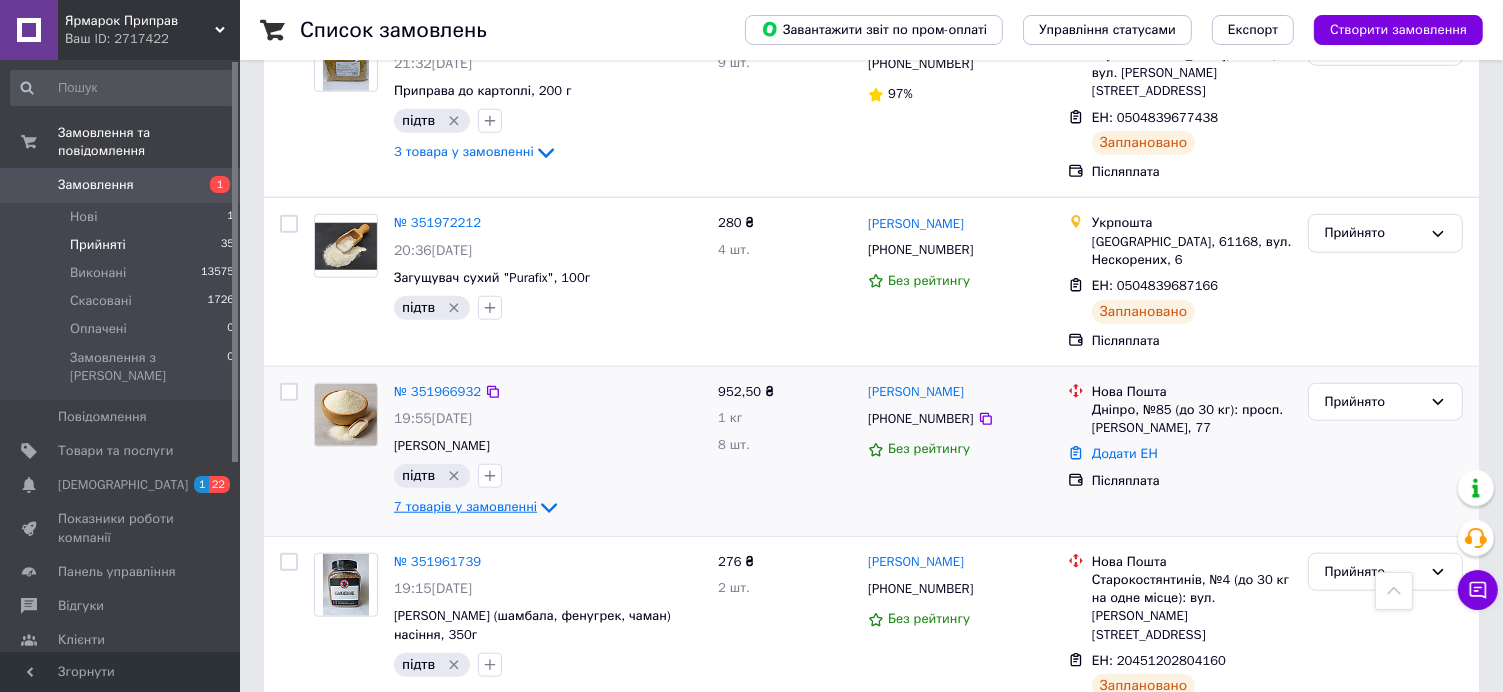 click 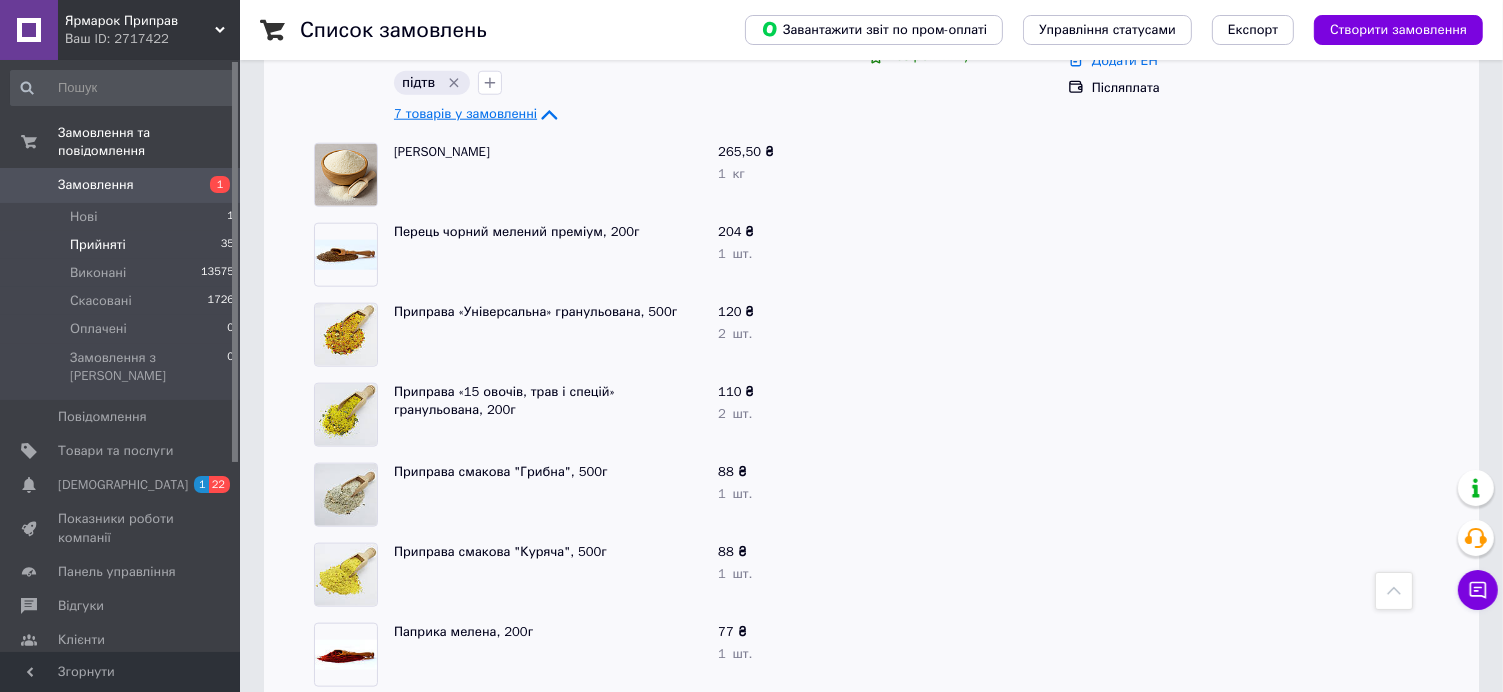 scroll, scrollTop: 1882, scrollLeft: 0, axis: vertical 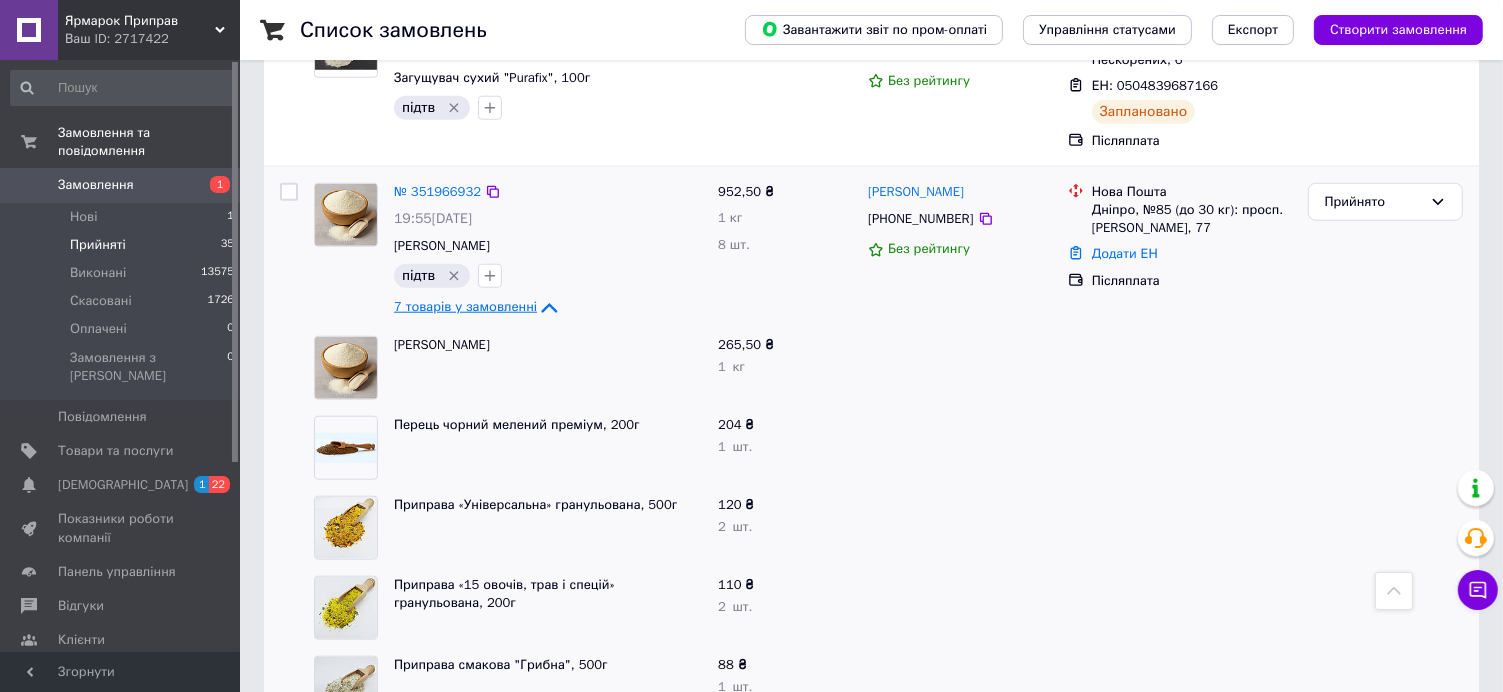 click on "[PERSON_NAME]" at bounding box center (548, 368) 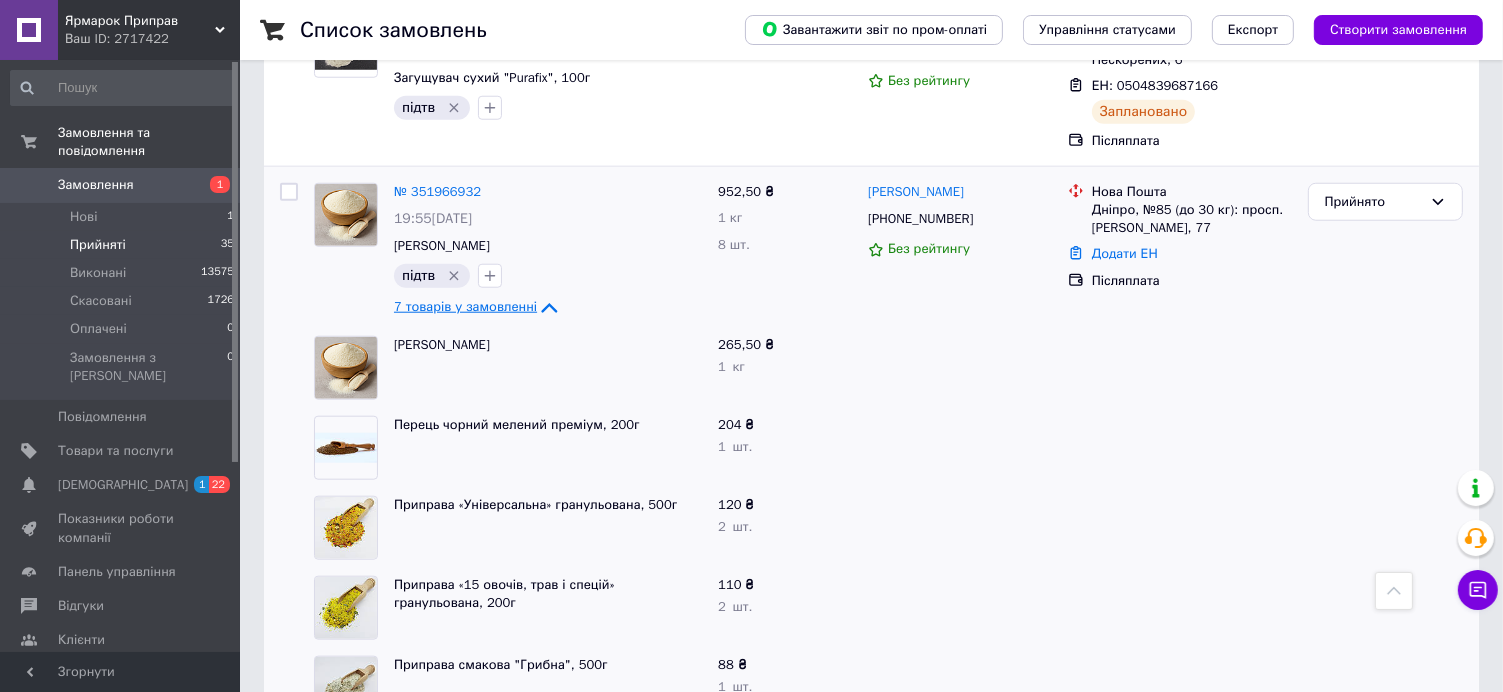 click 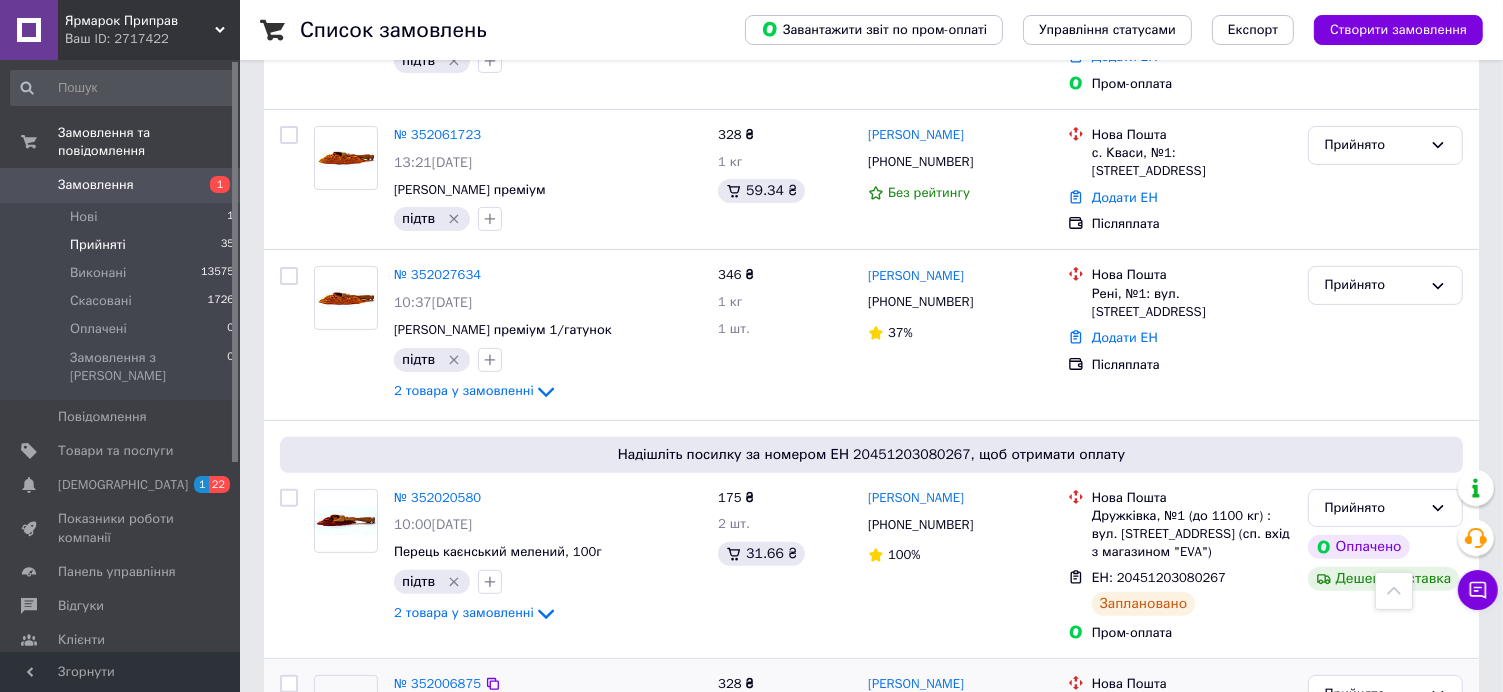 scroll, scrollTop: 482, scrollLeft: 0, axis: vertical 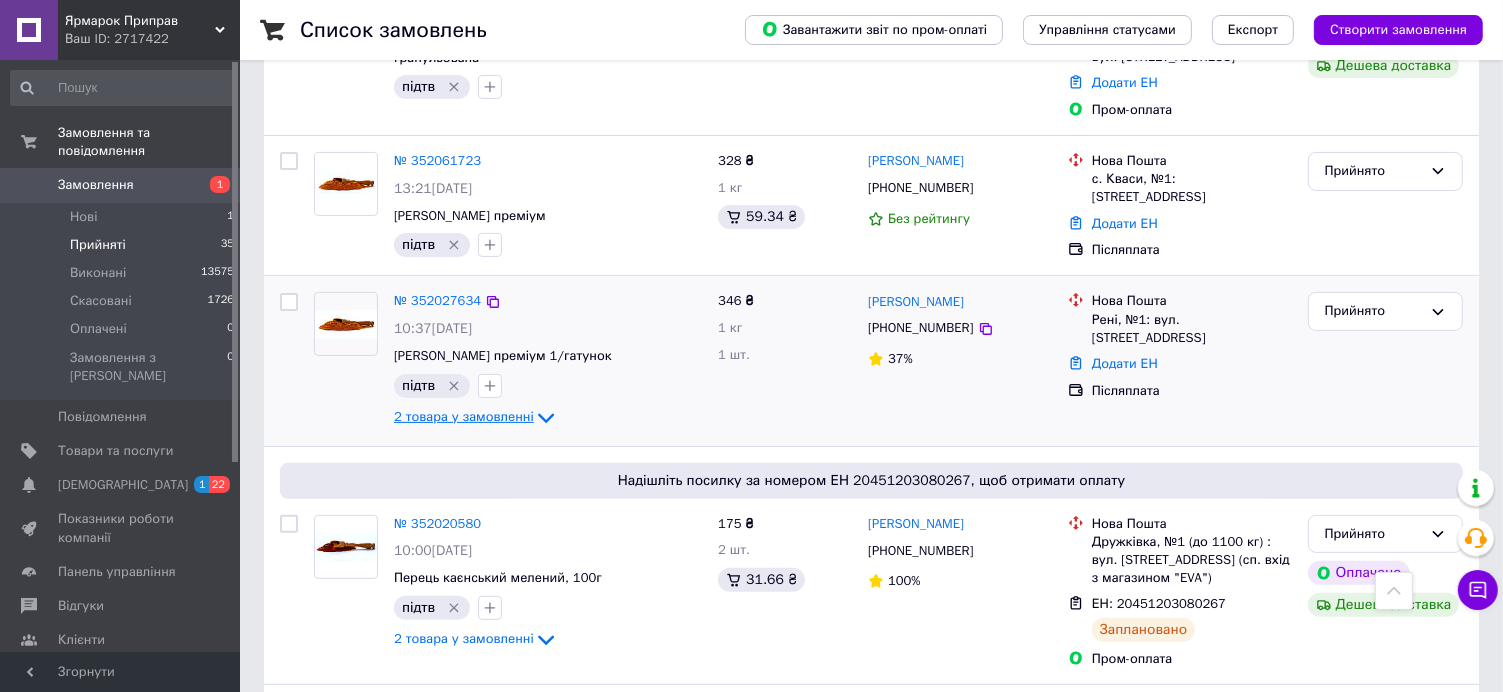 click 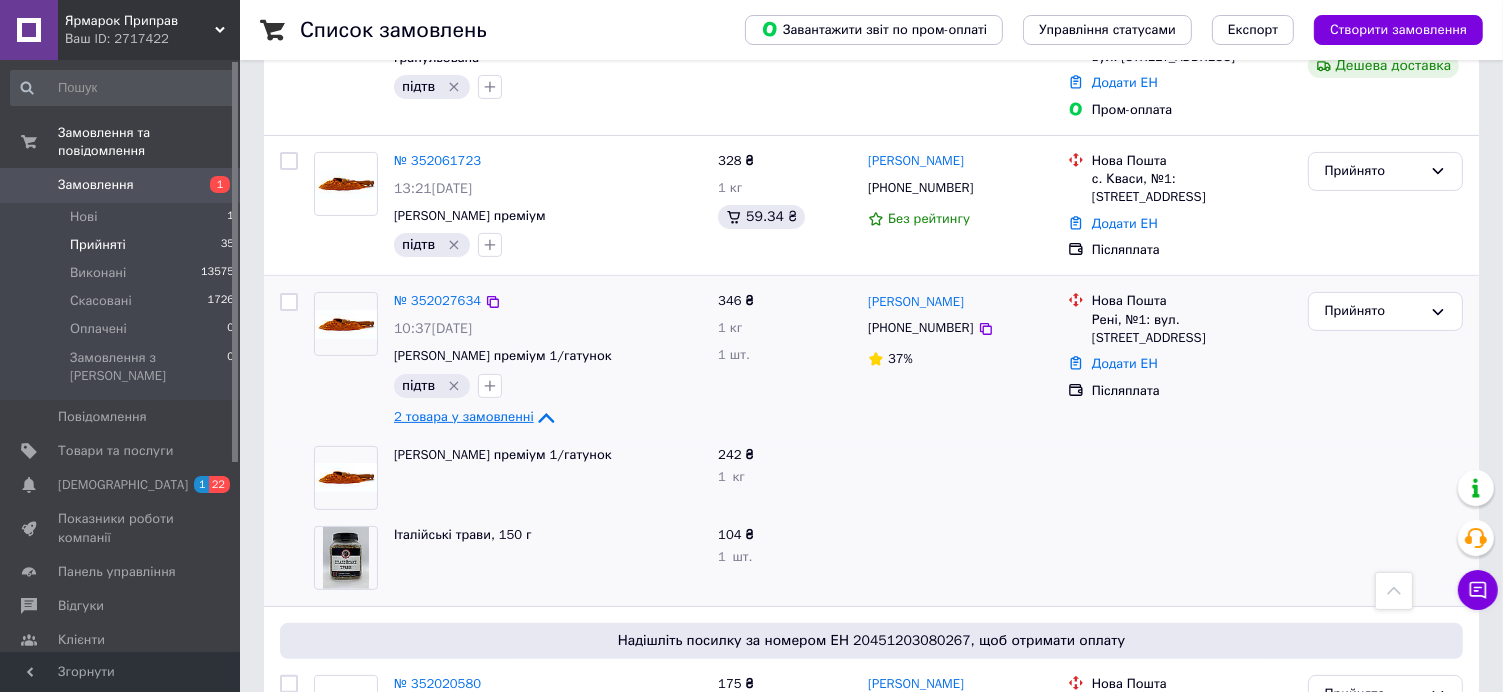 click 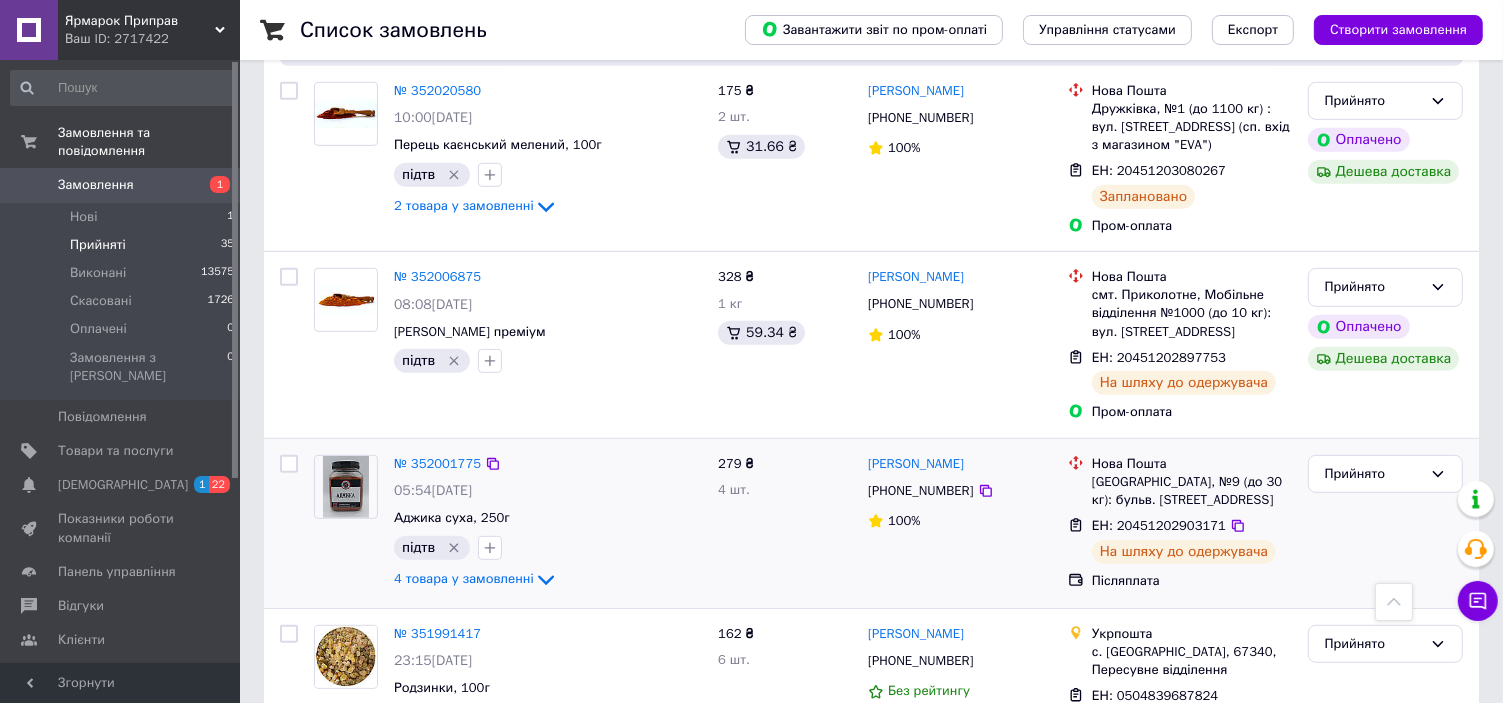 scroll, scrollTop: 1000, scrollLeft: 0, axis: vertical 